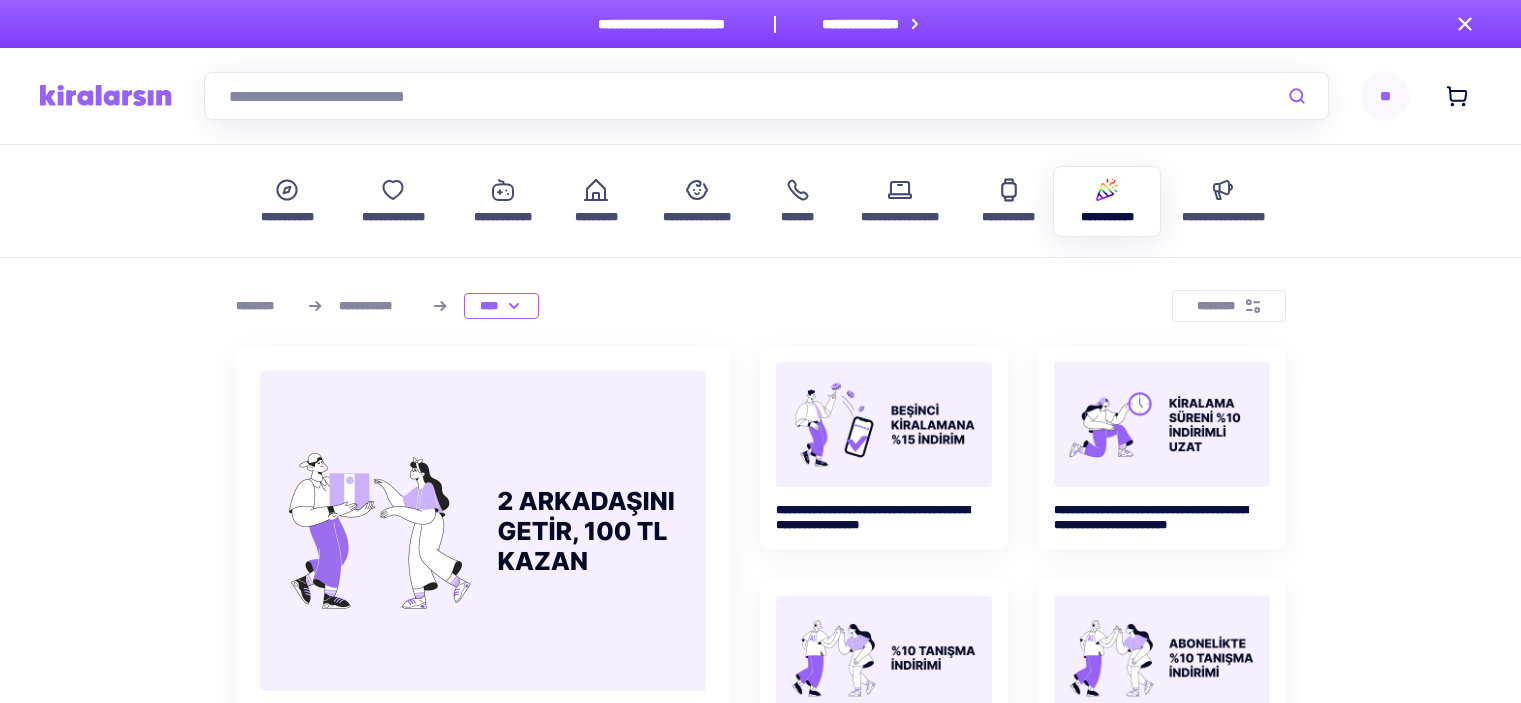 scroll, scrollTop: 0, scrollLeft: 0, axis: both 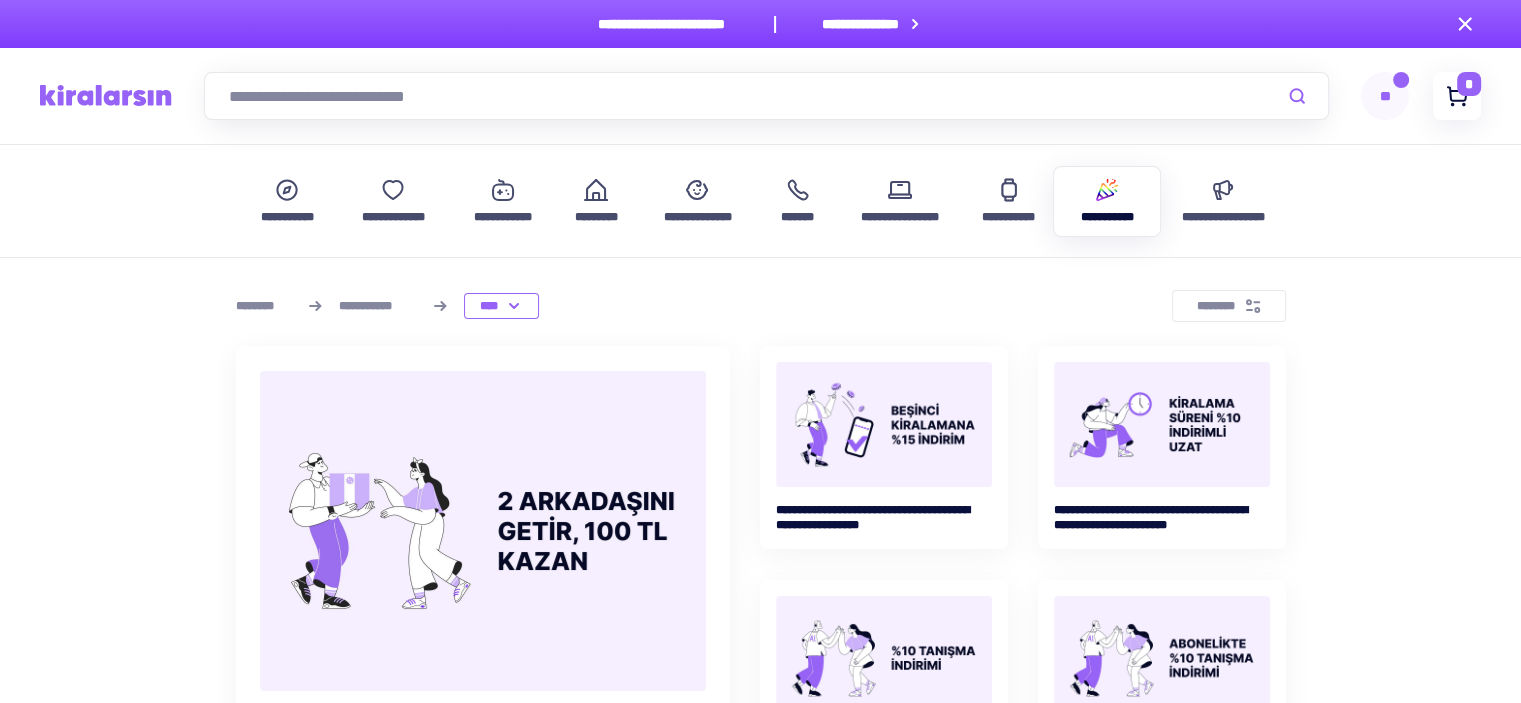 click on "*" at bounding box center [1469, 84] 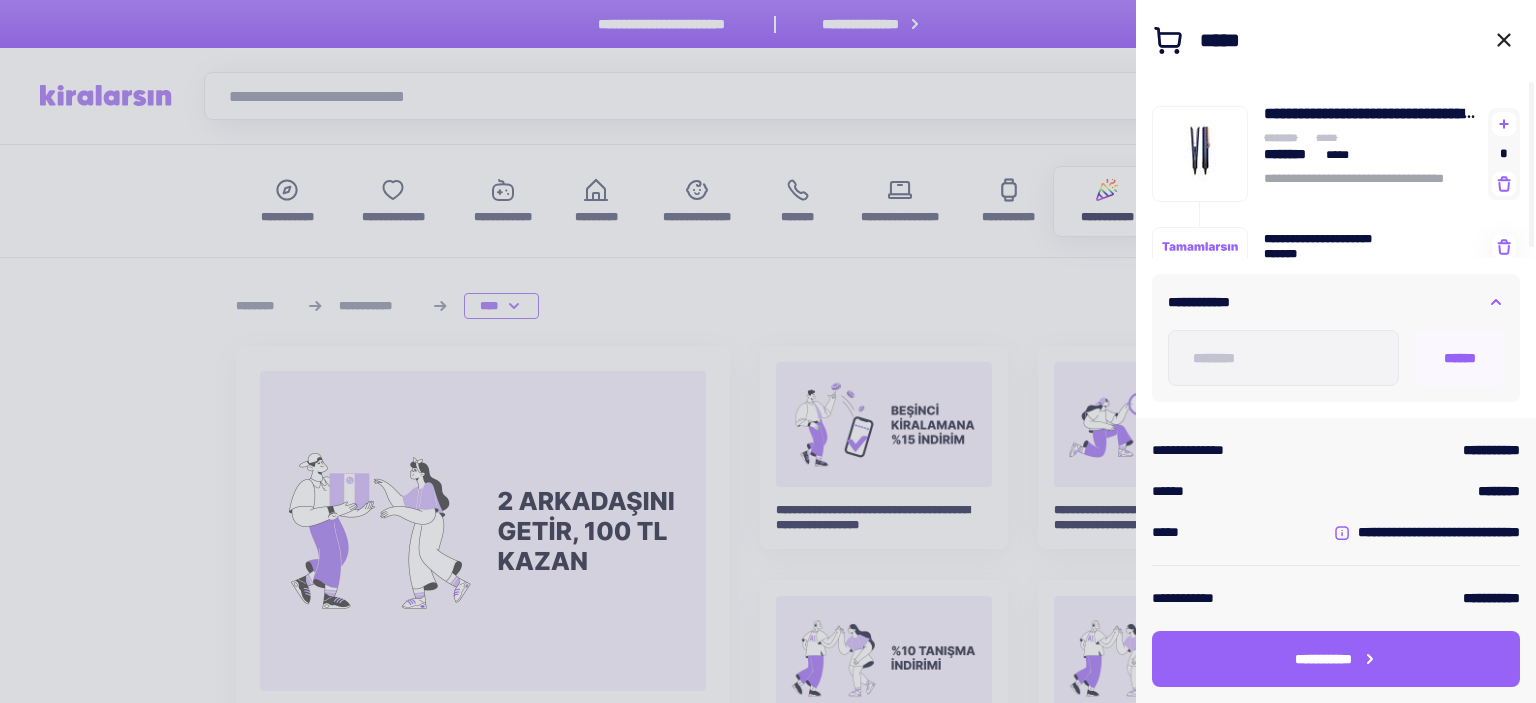click at bounding box center (768, 351) 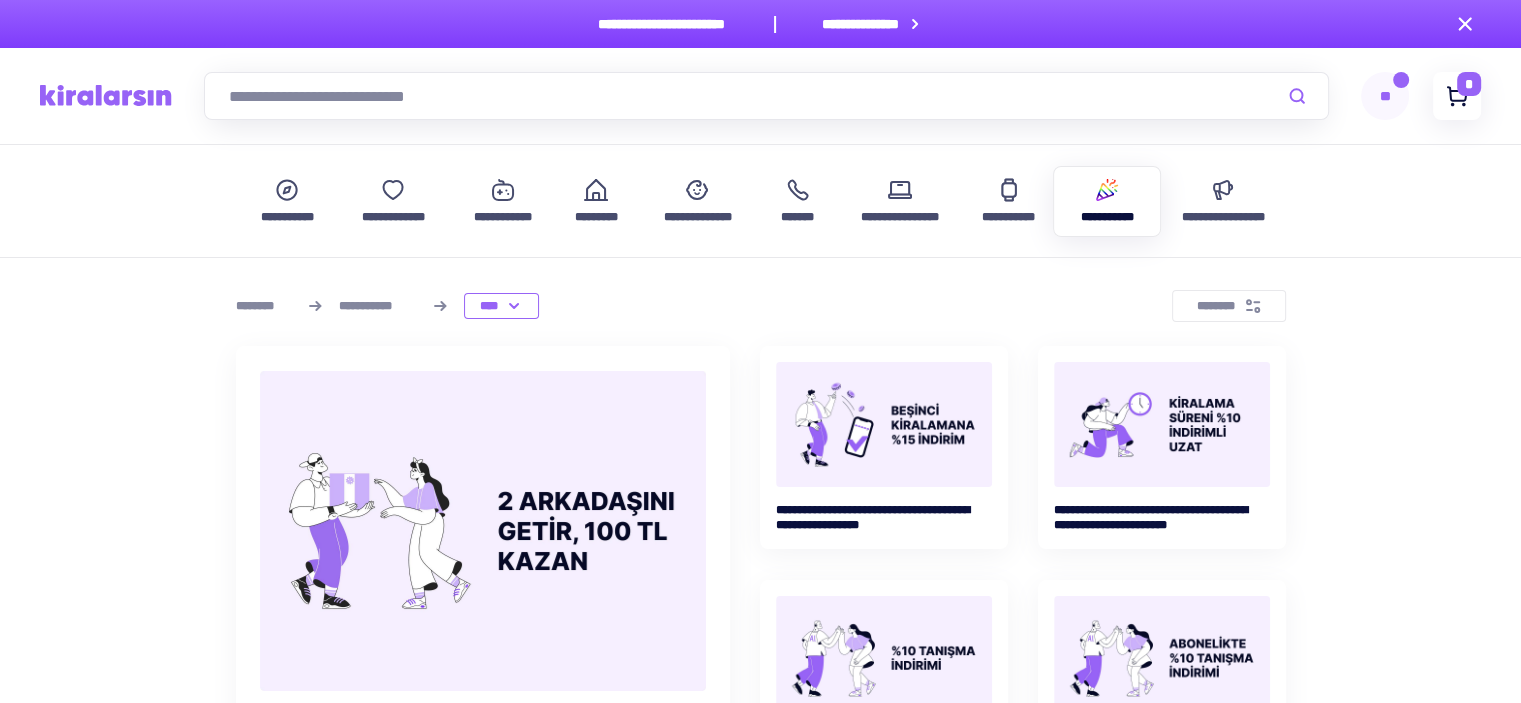 click on "*" at bounding box center [1469, 84] 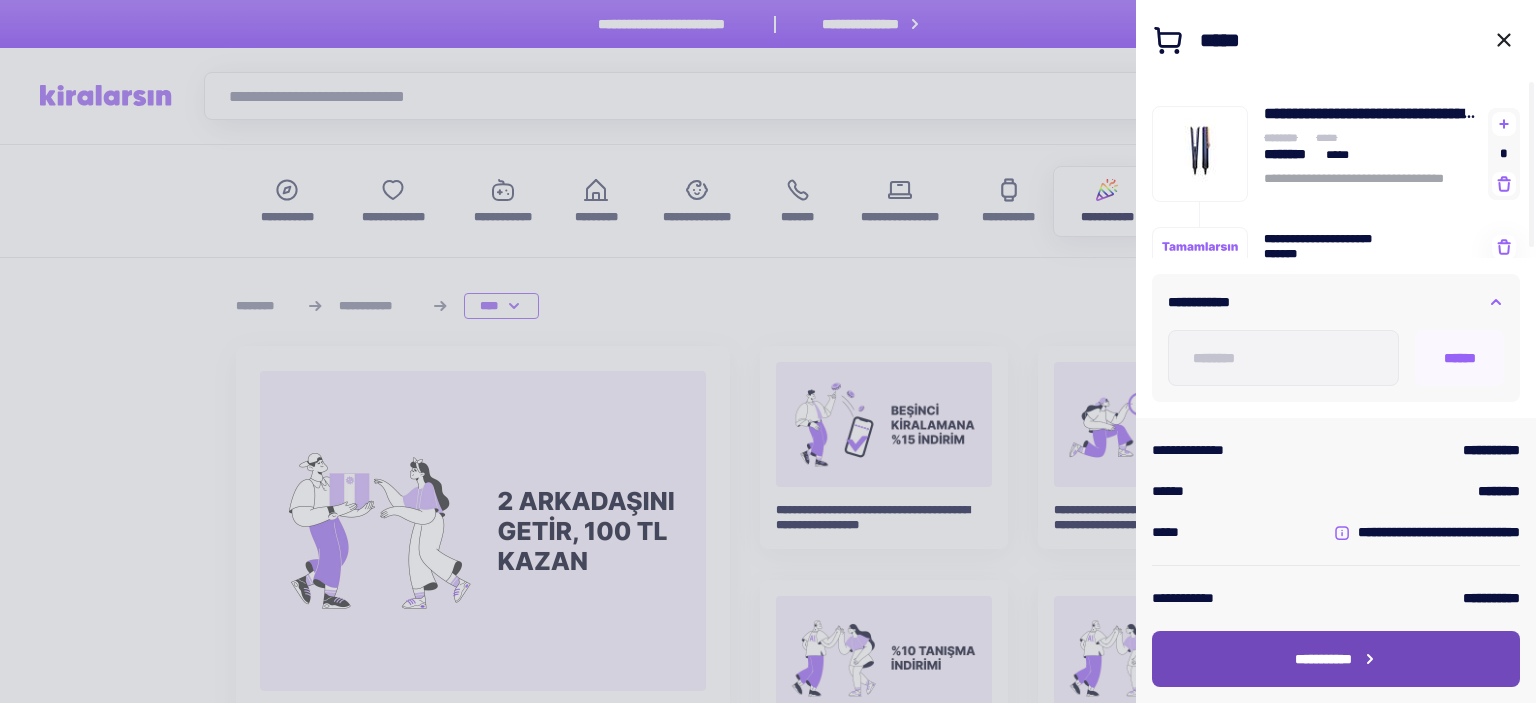 click on "**********" at bounding box center (1336, 659) 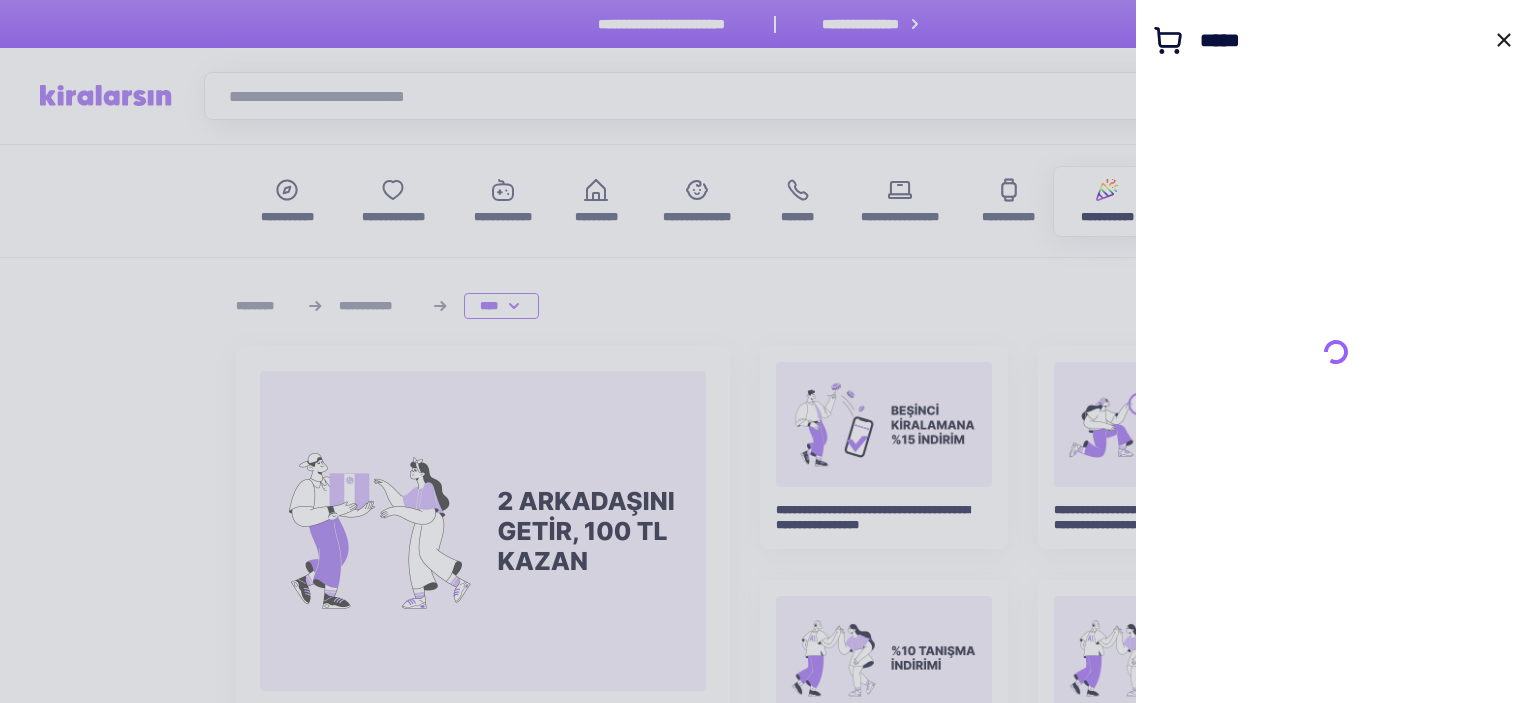 click at bounding box center [768, 351] 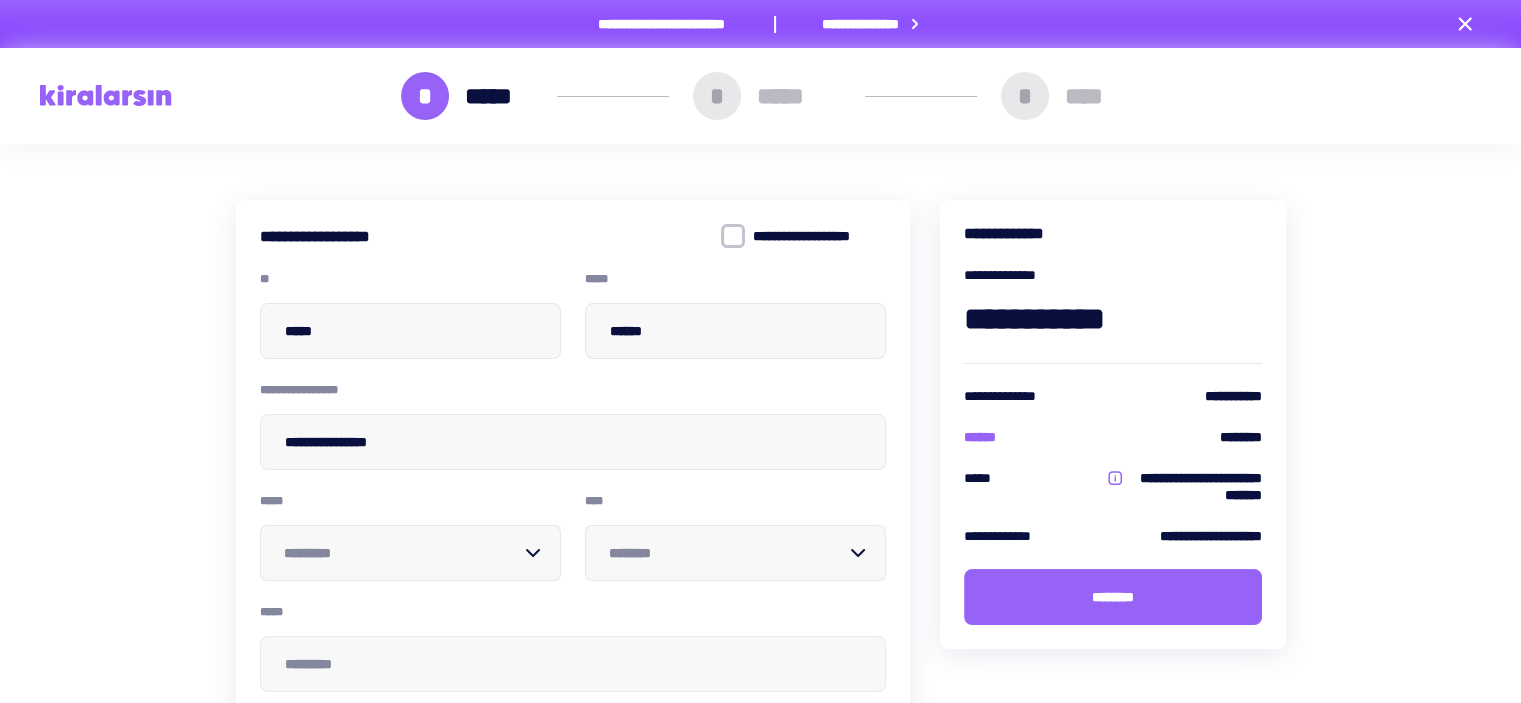 click at bounding box center (402, 553) 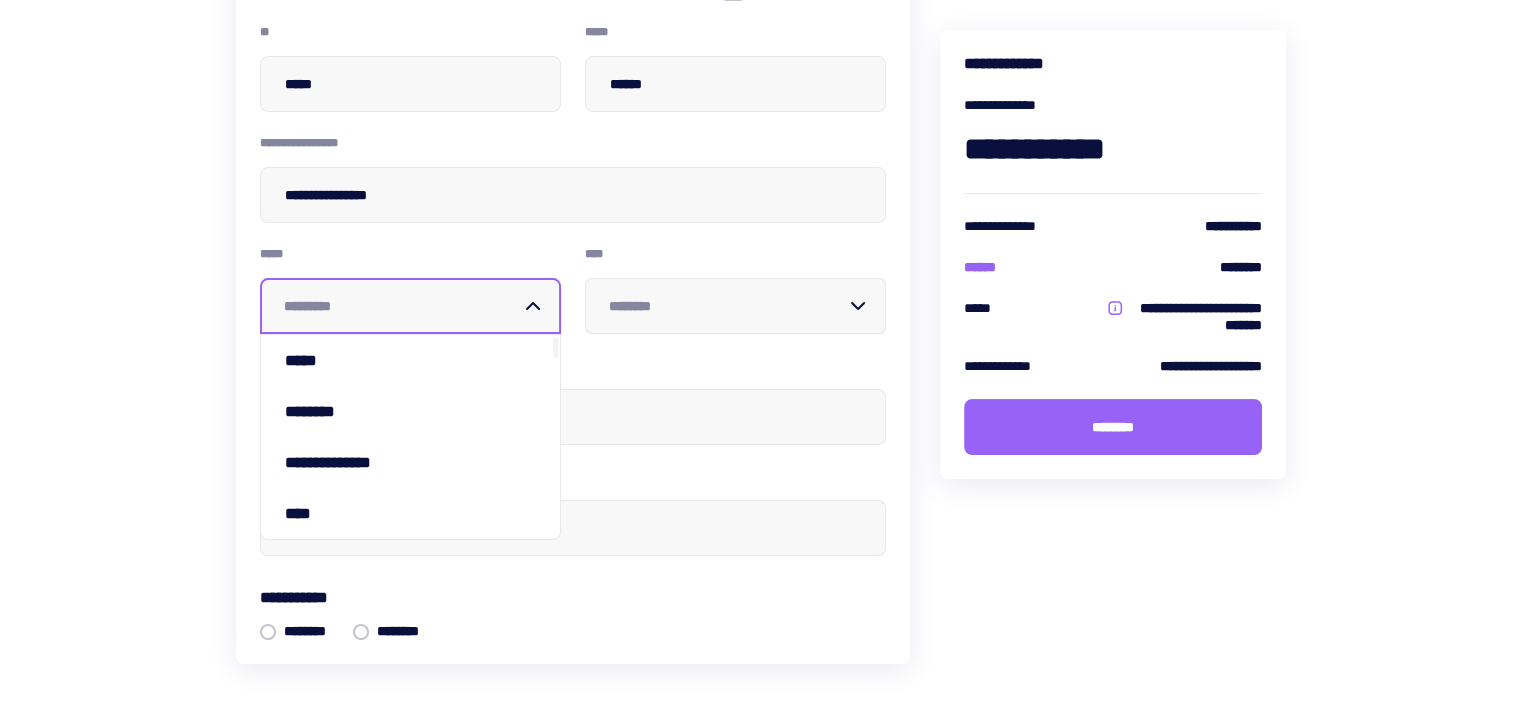 scroll, scrollTop: 300, scrollLeft: 0, axis: vertical 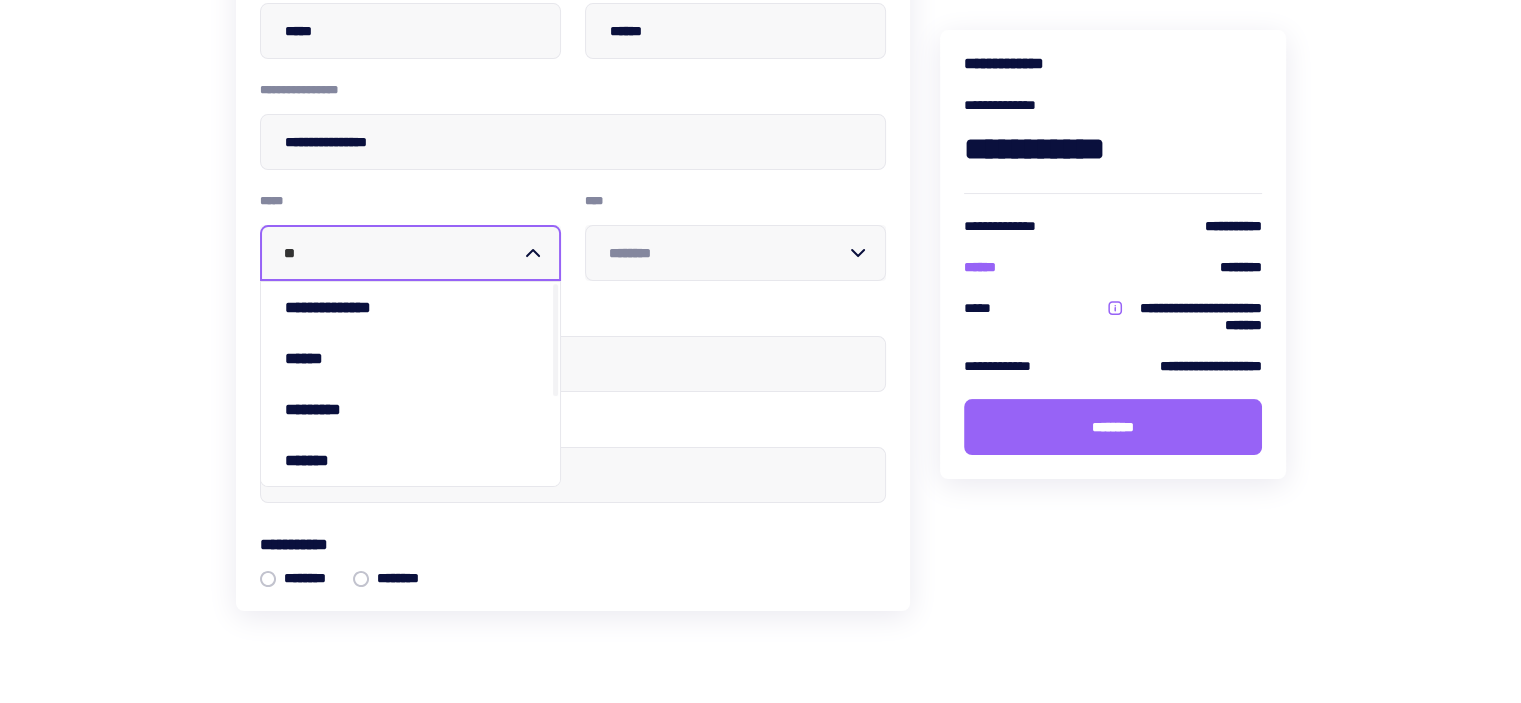 type on "***" 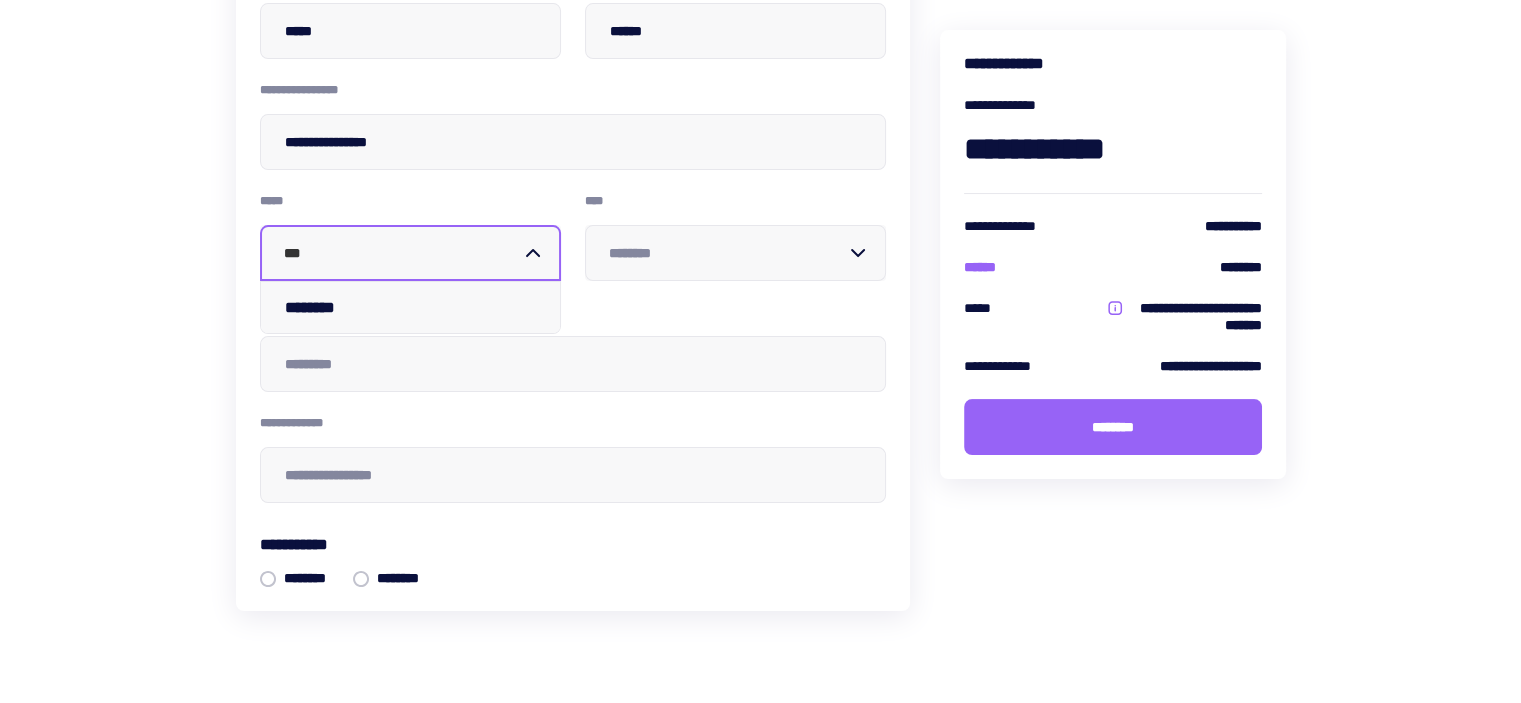 click on "********" at bounding box center (410, 307) 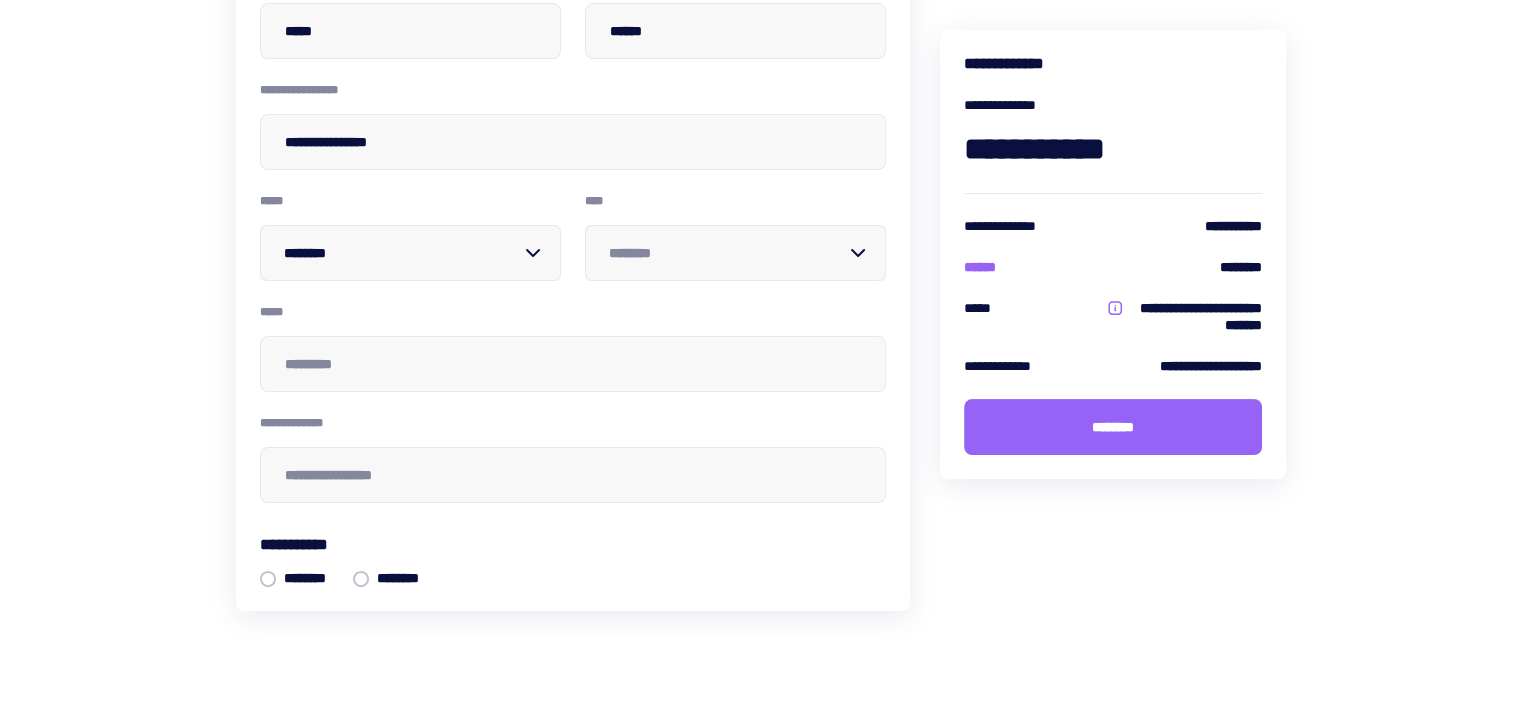 drag, startPoint x: 644, startPoint y: 250, endPoint x: 662, endPoint y: 251, distance: 18.027756 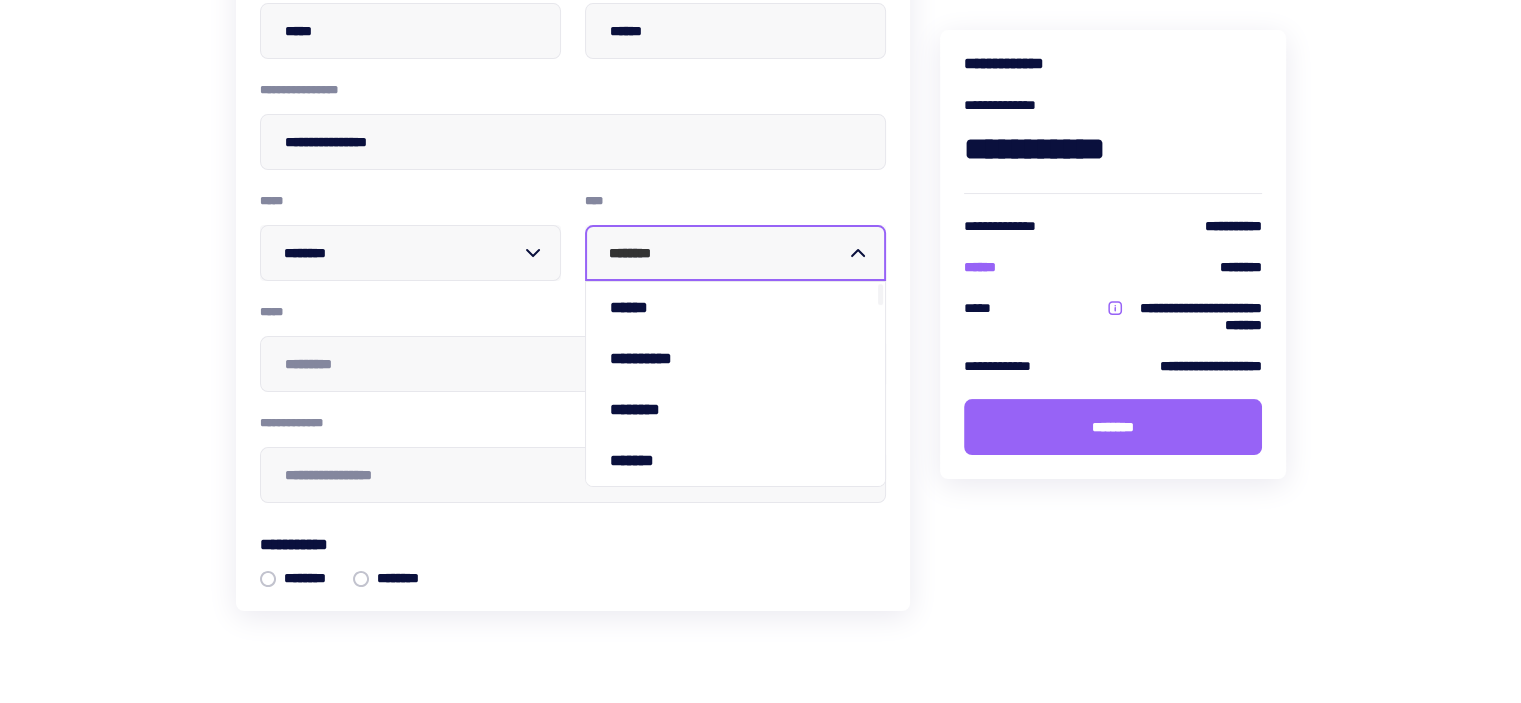type on "**********" 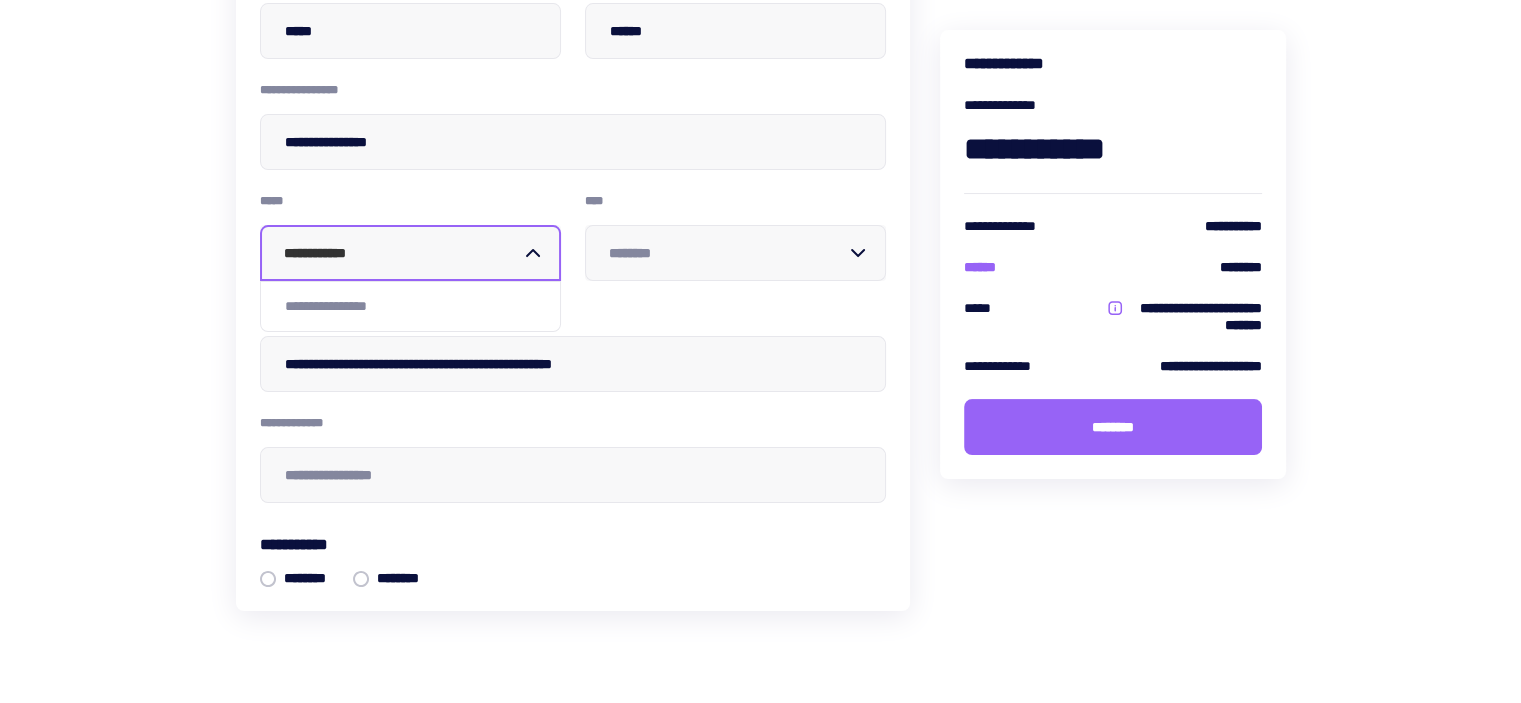type on "********" 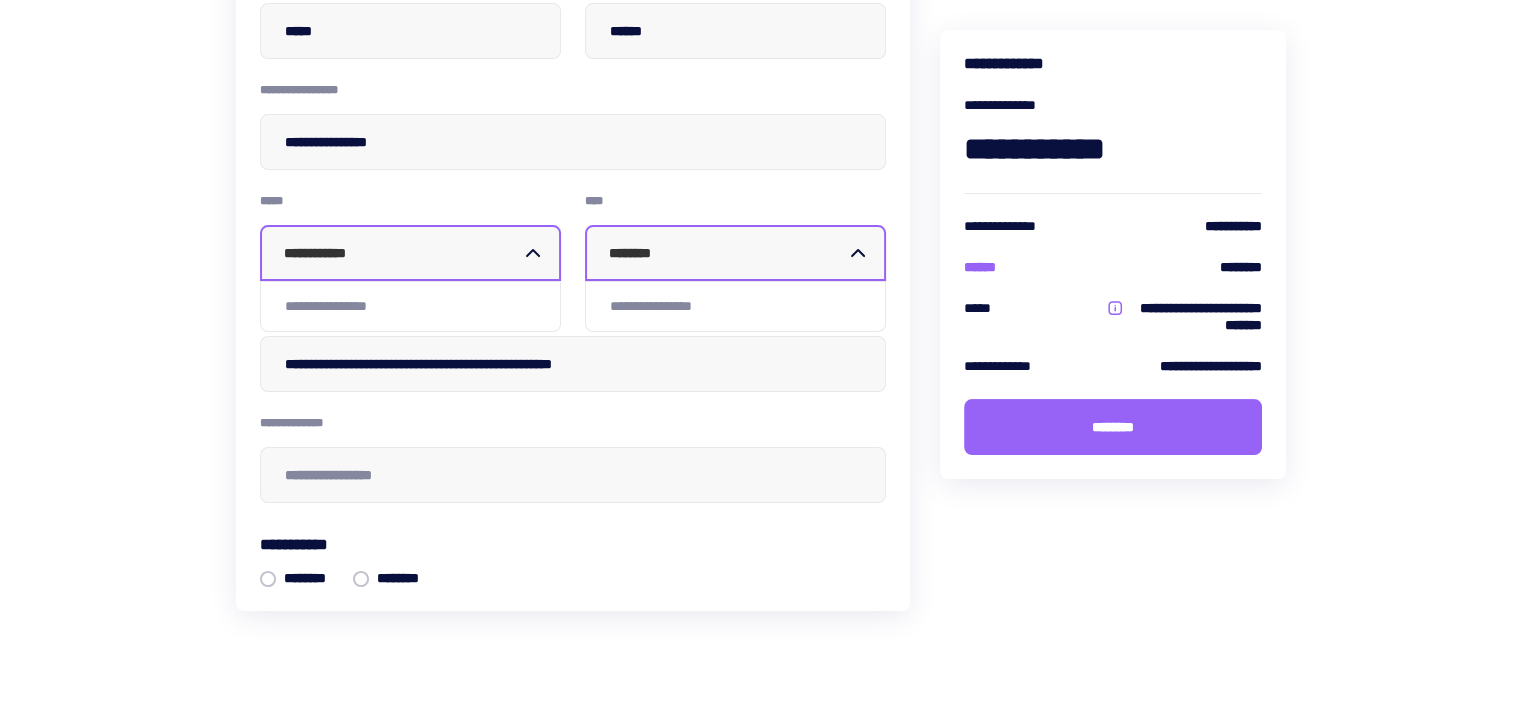 click on "**********" at bounding box center [573, 279] 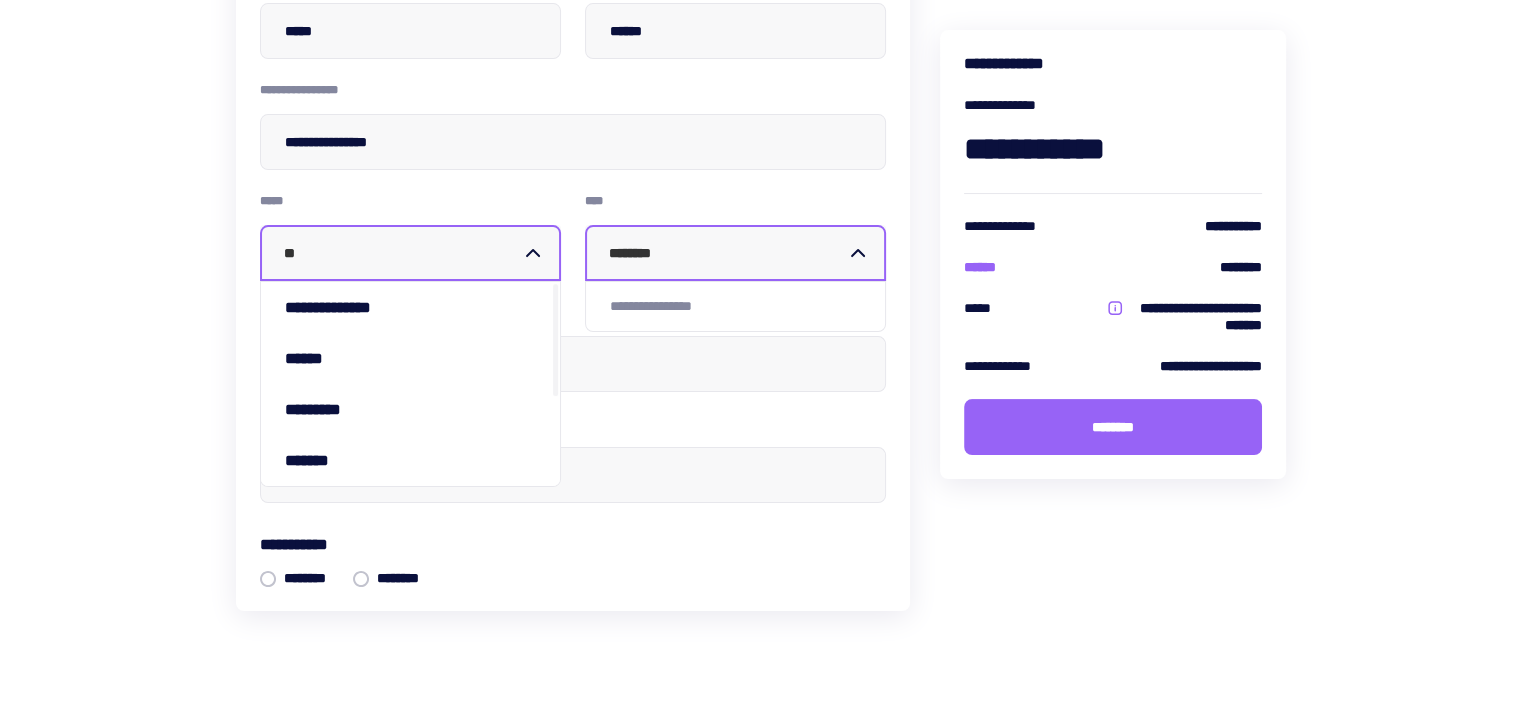 type on "***" 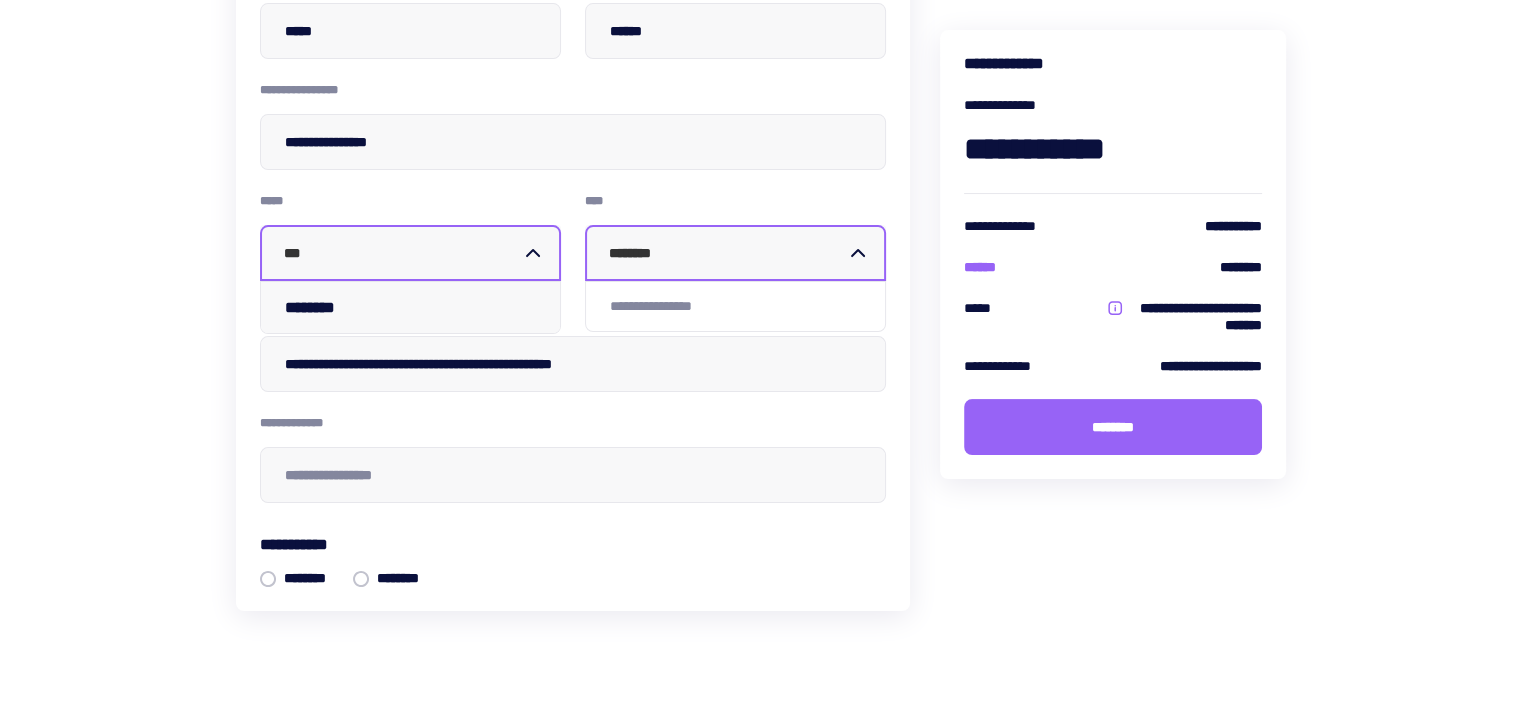 click on "********" at bounding box center [410, 307] 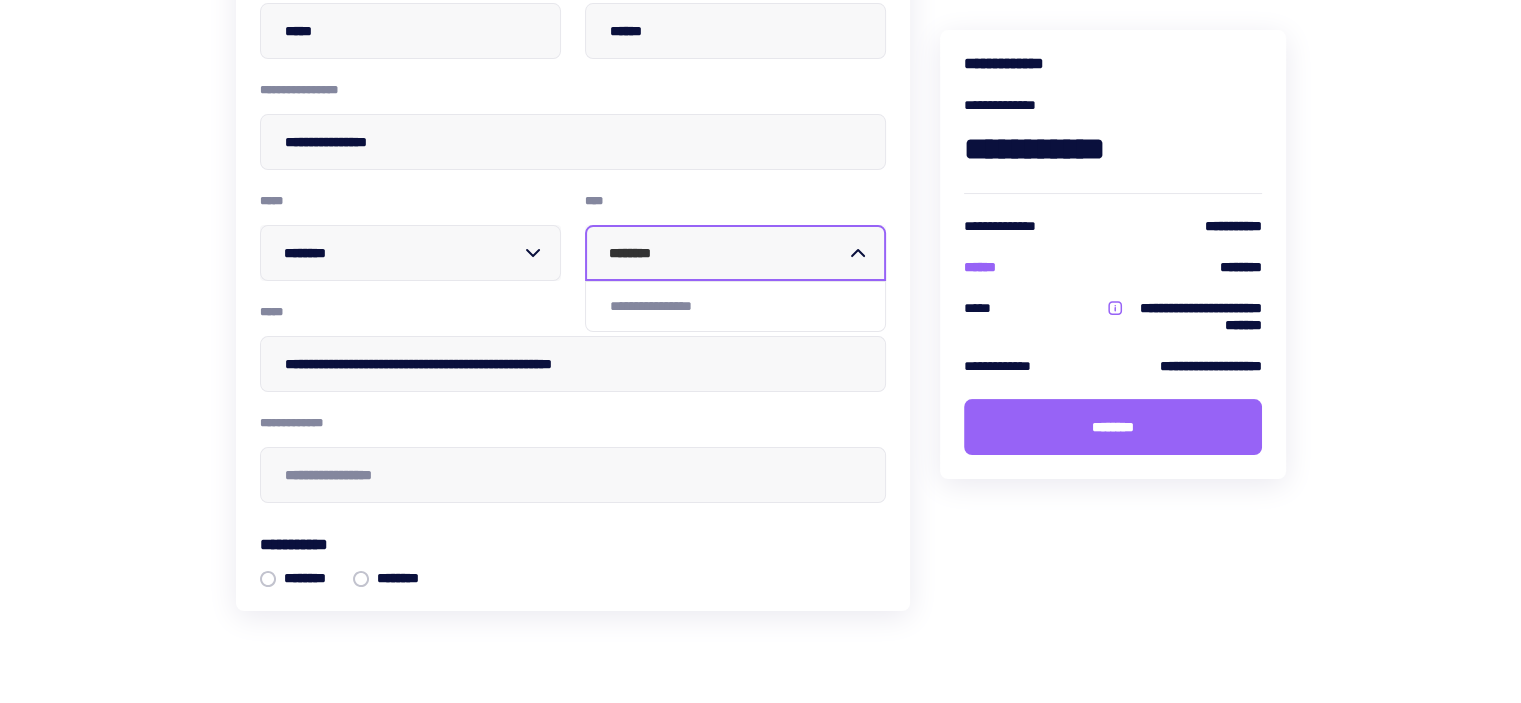 click on "********" at bounding box center (727, 253) 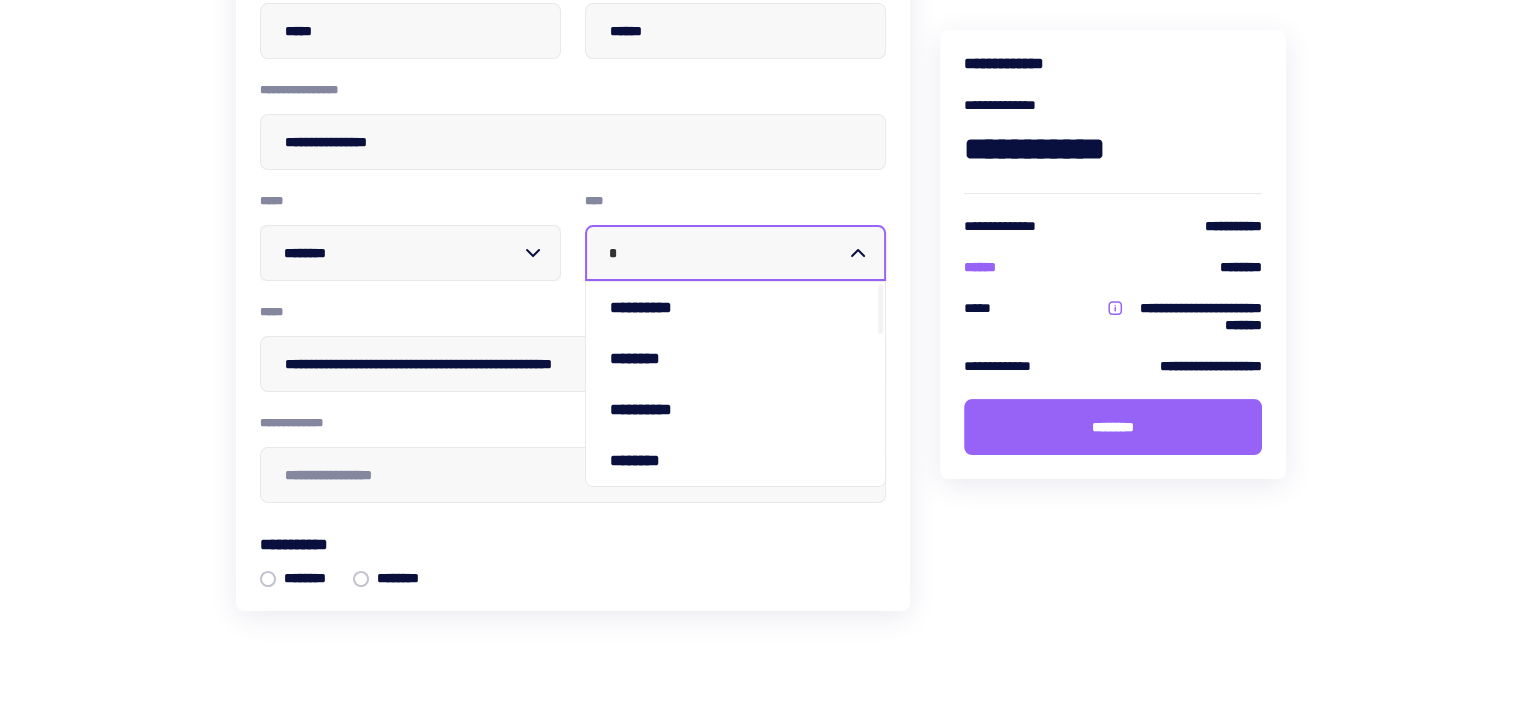 type on "**" 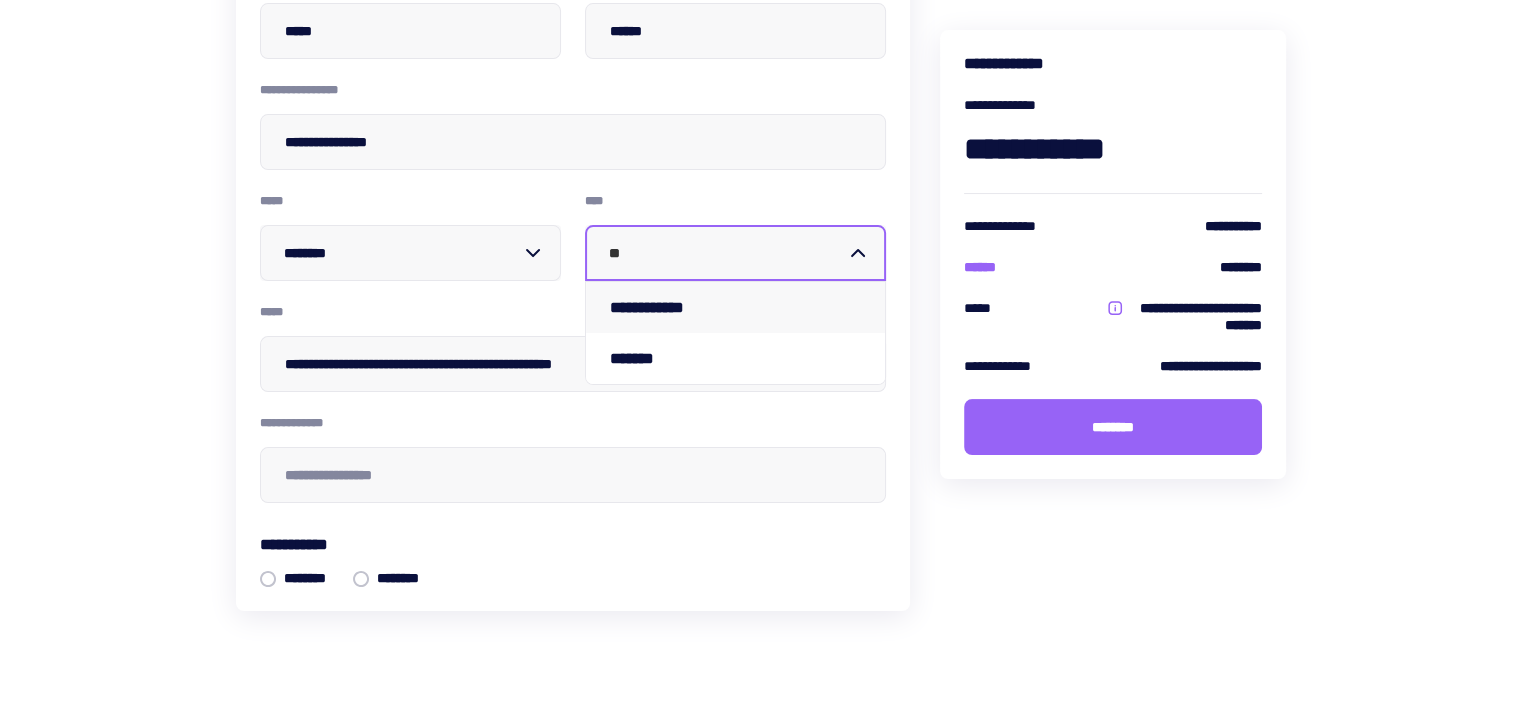 click on "**********" at bounding box center [678, 307] 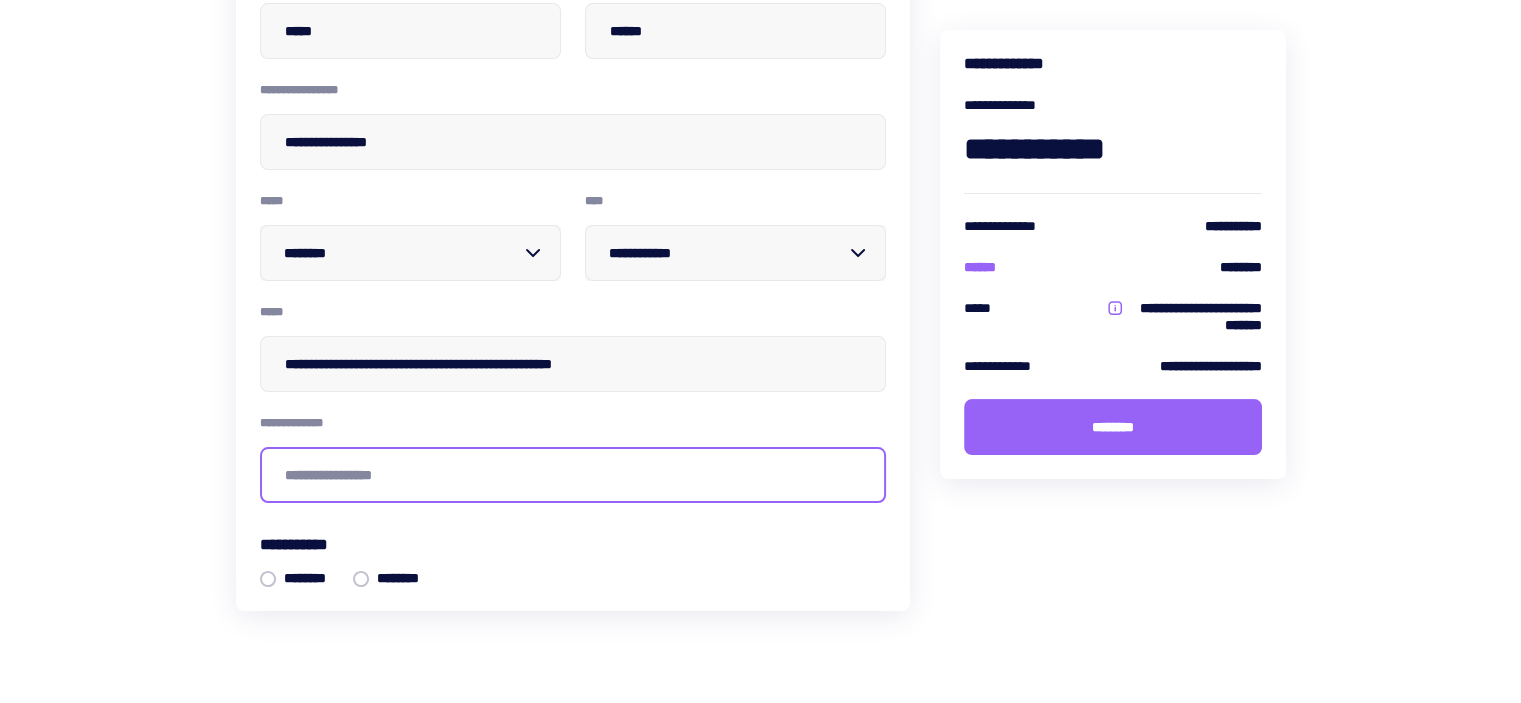 click at bounding box center (573, 475) 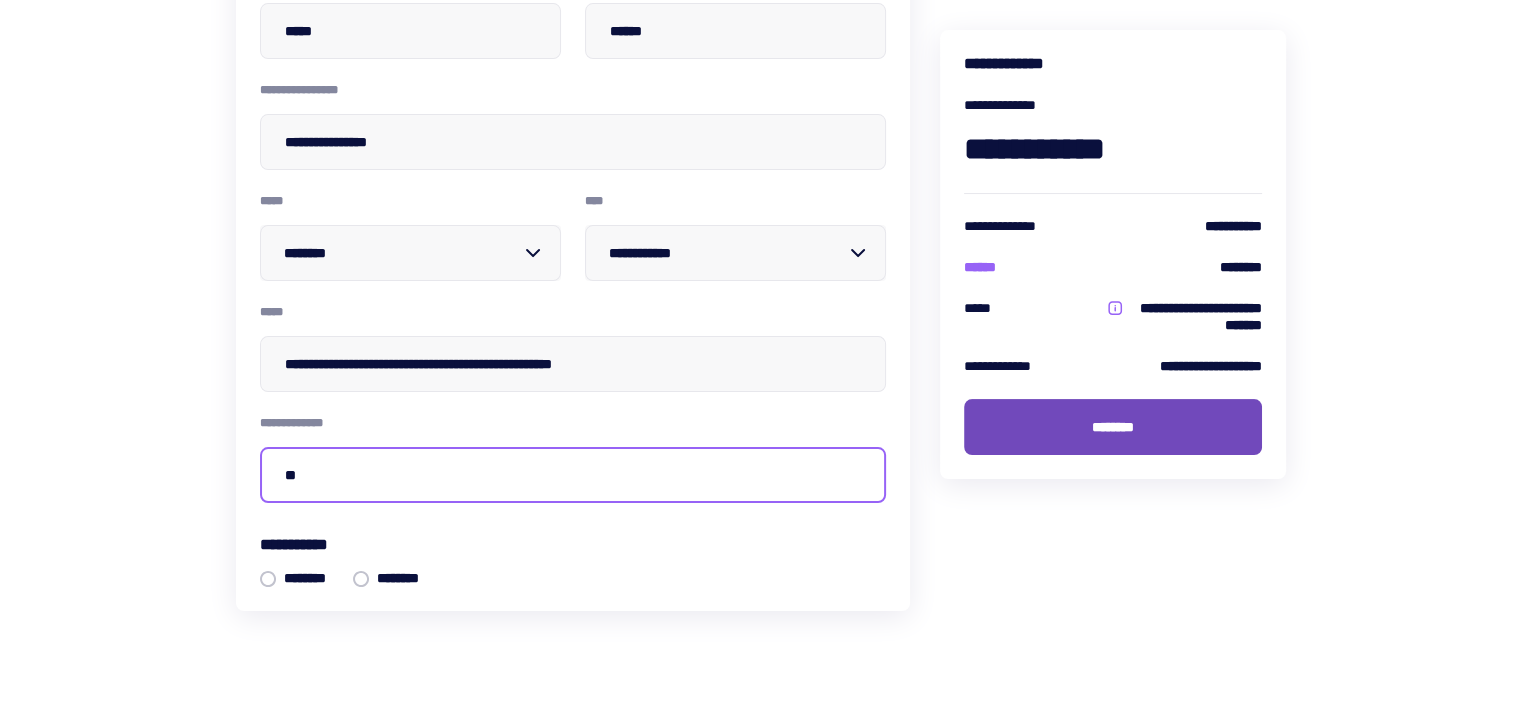 type on "**" 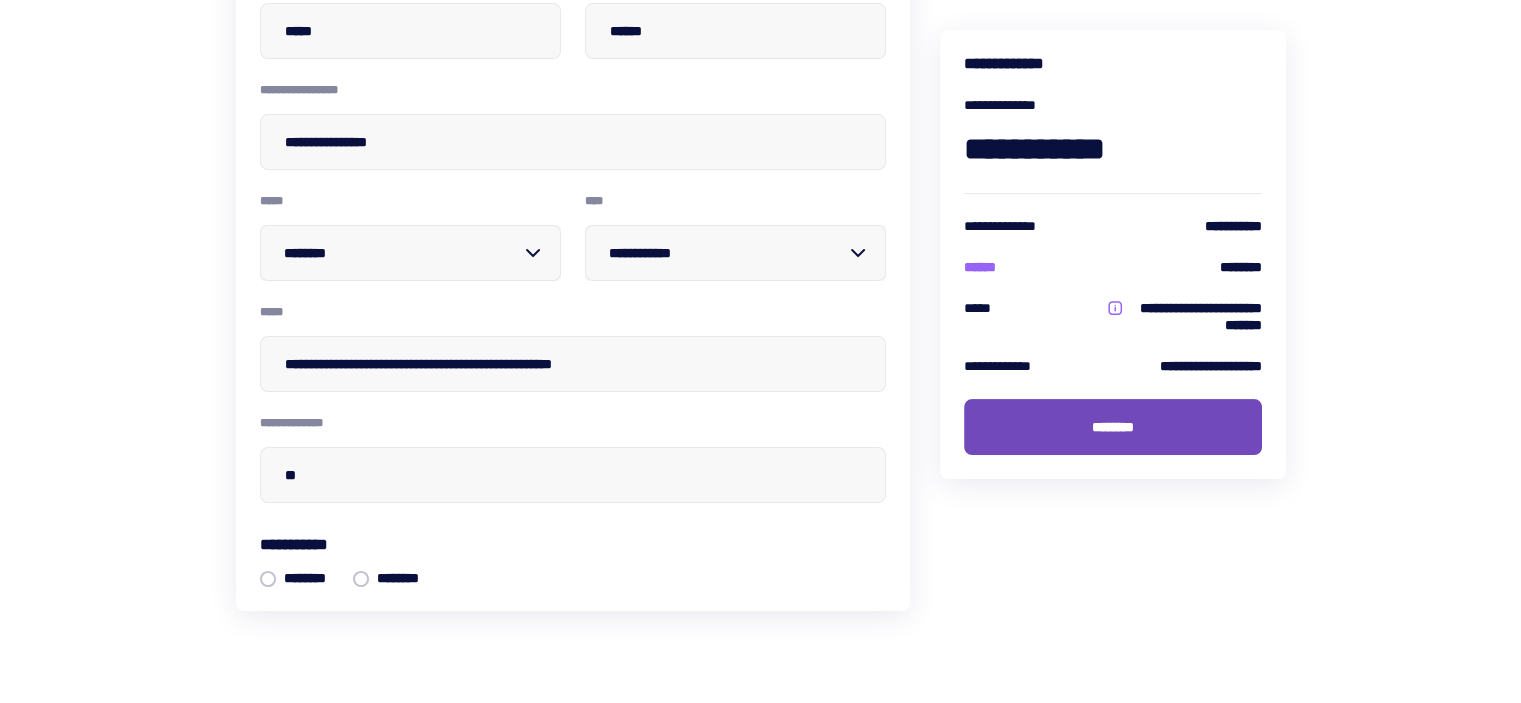 click on "********" at bounding box center (1113, 427) 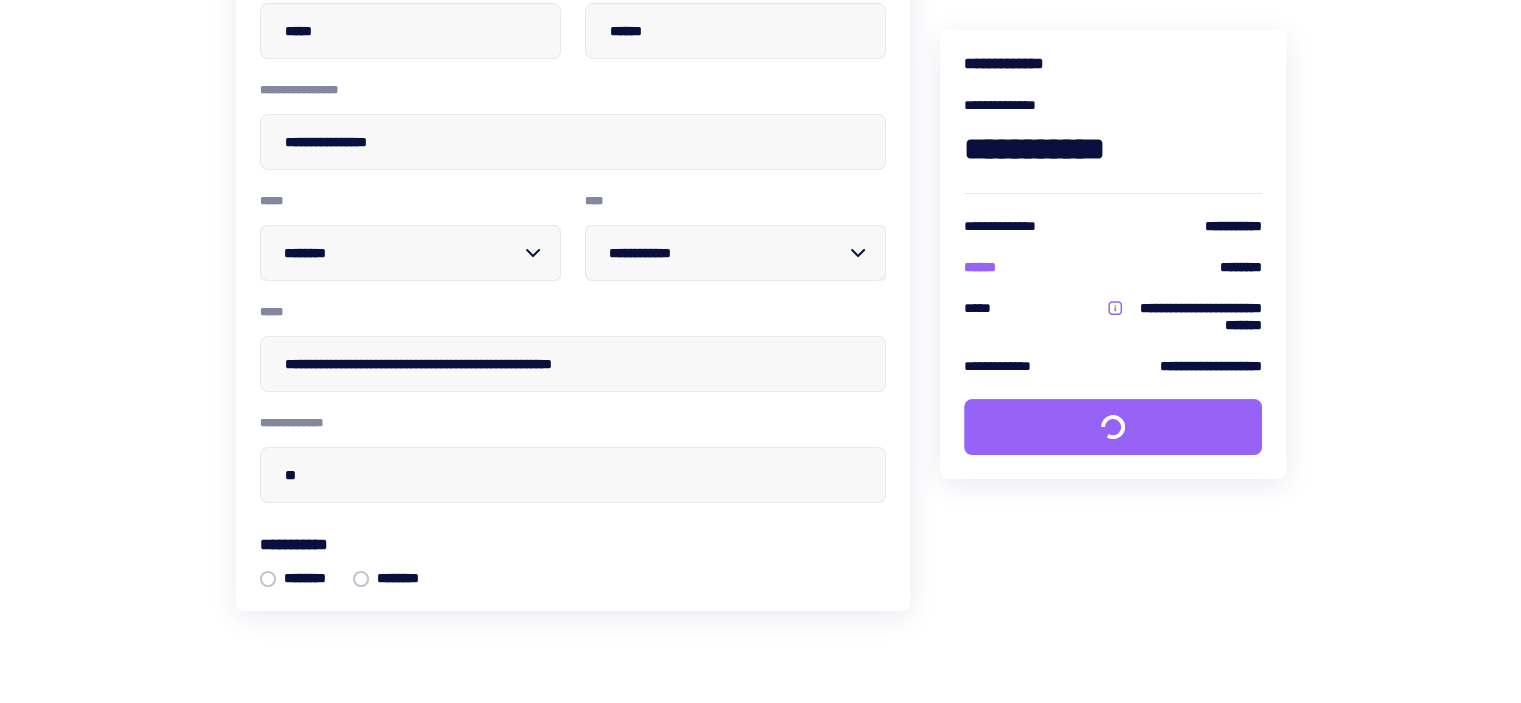 scroll, scrollTop: 0, scrollLeft: 0, axis: both 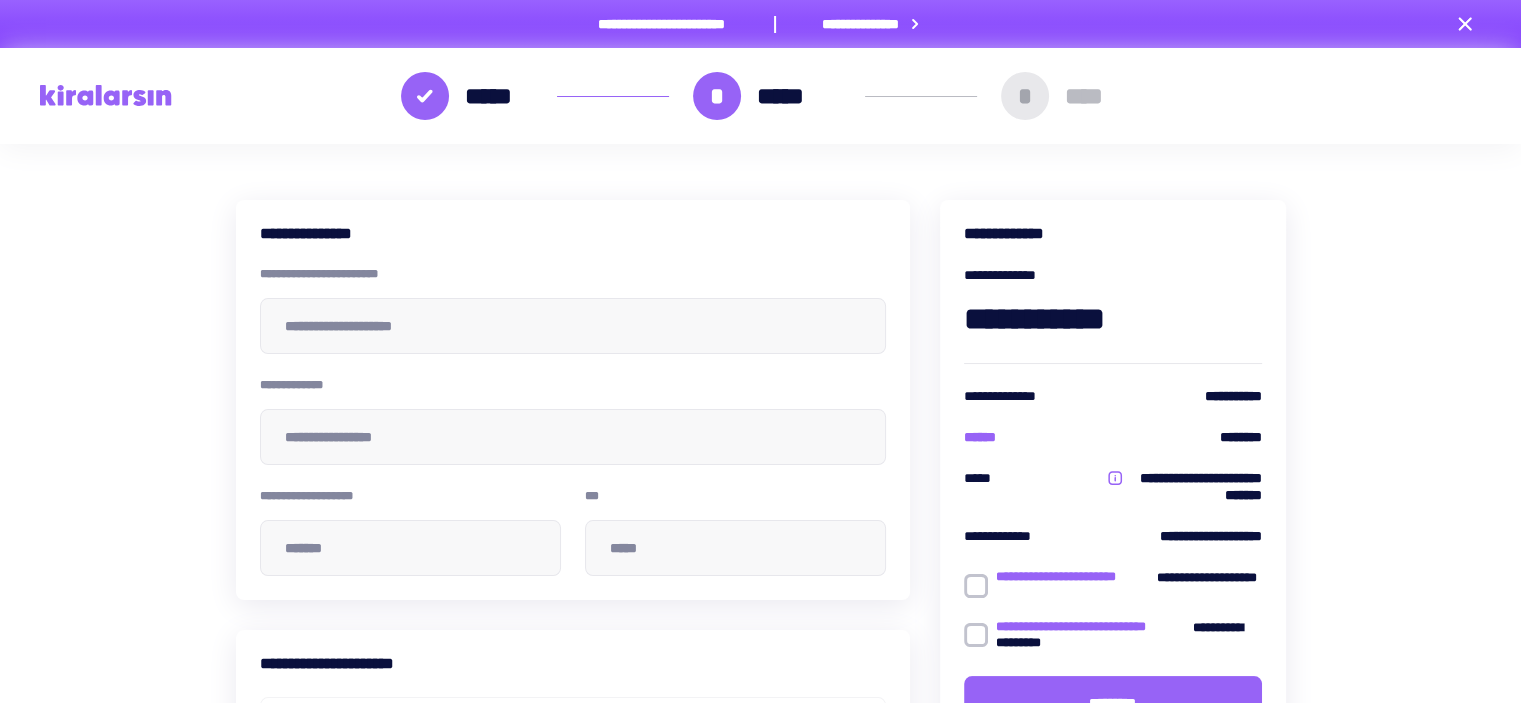 click at bounding box center (976, 586) 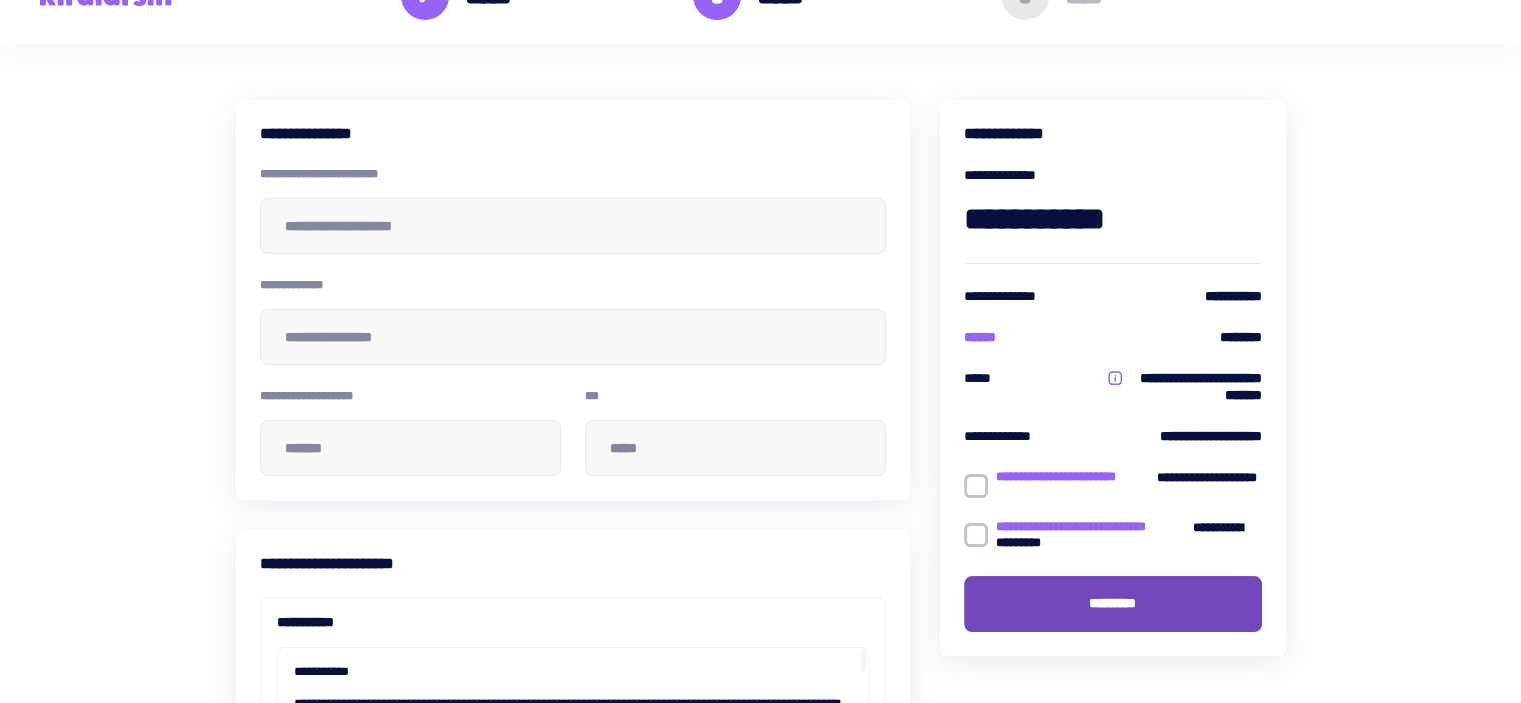 click on "*********" at bounding box center (1113, 604) 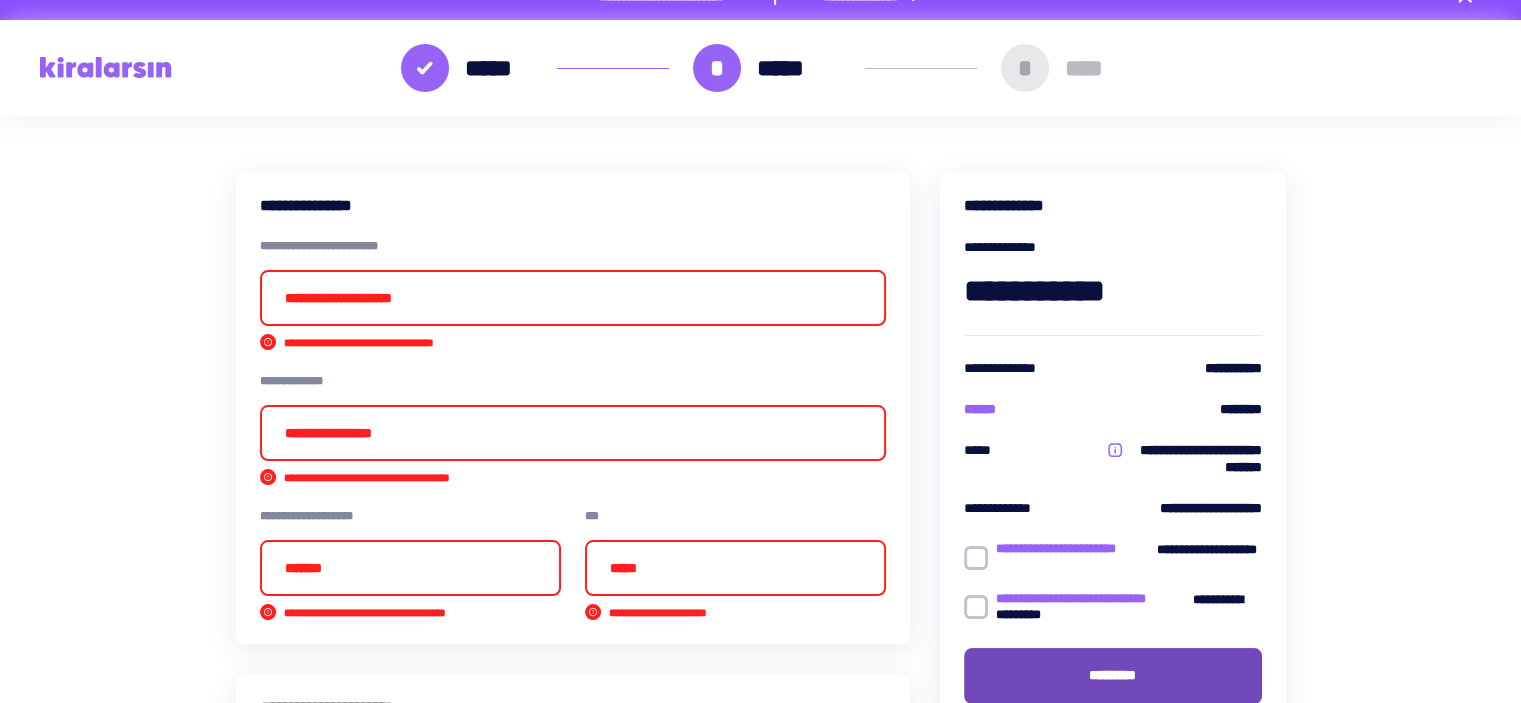 scroll, scrollTop: 0, scrollLeft: 0, axis: both 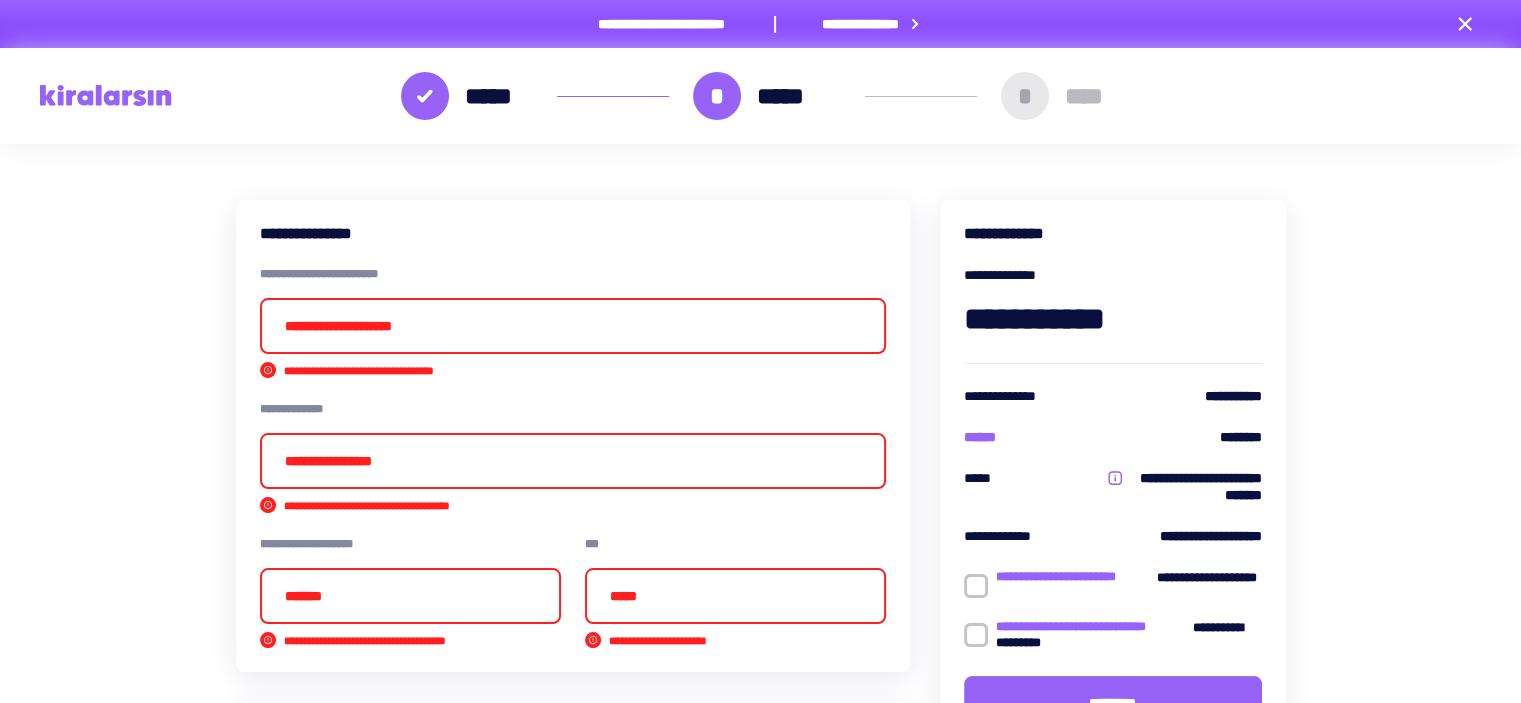 click at bounding box center [573, 326] 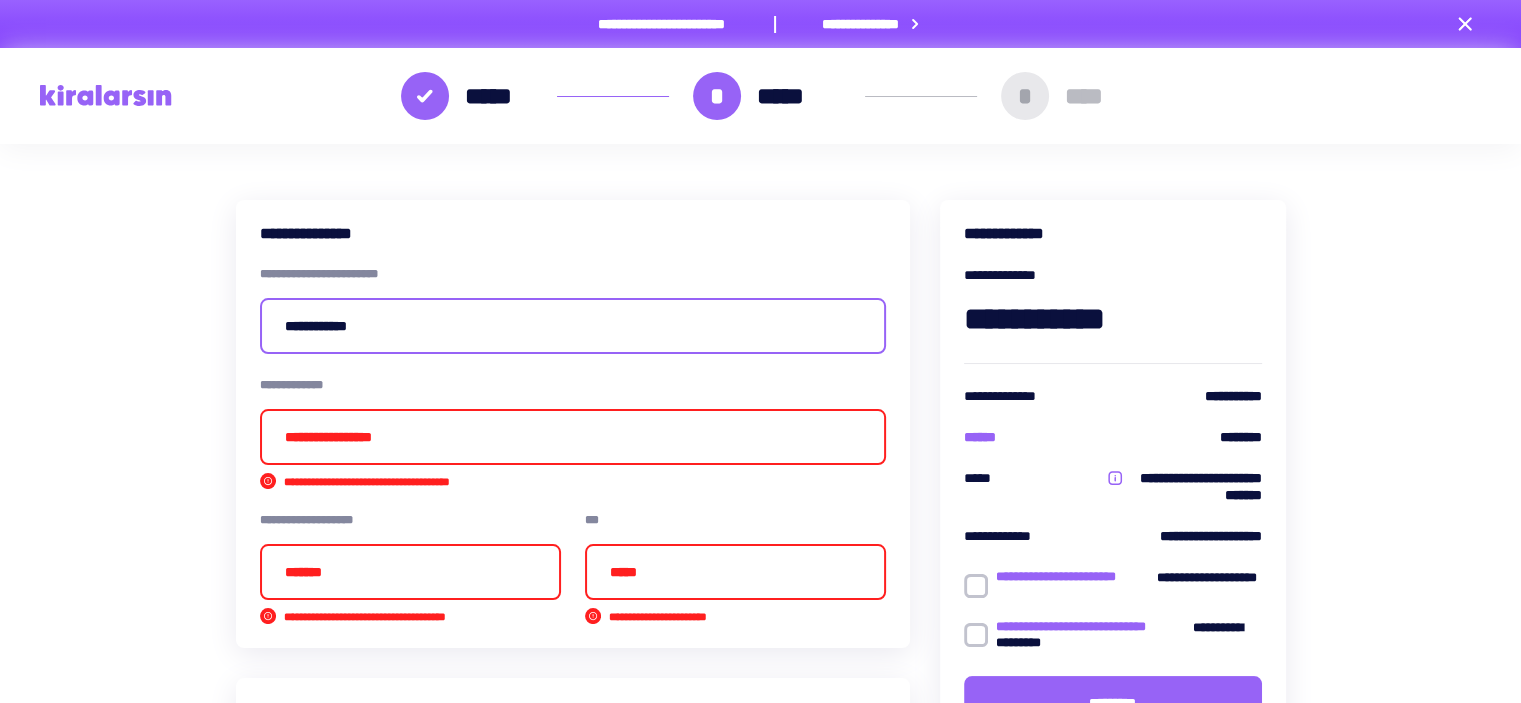 type on "**********" 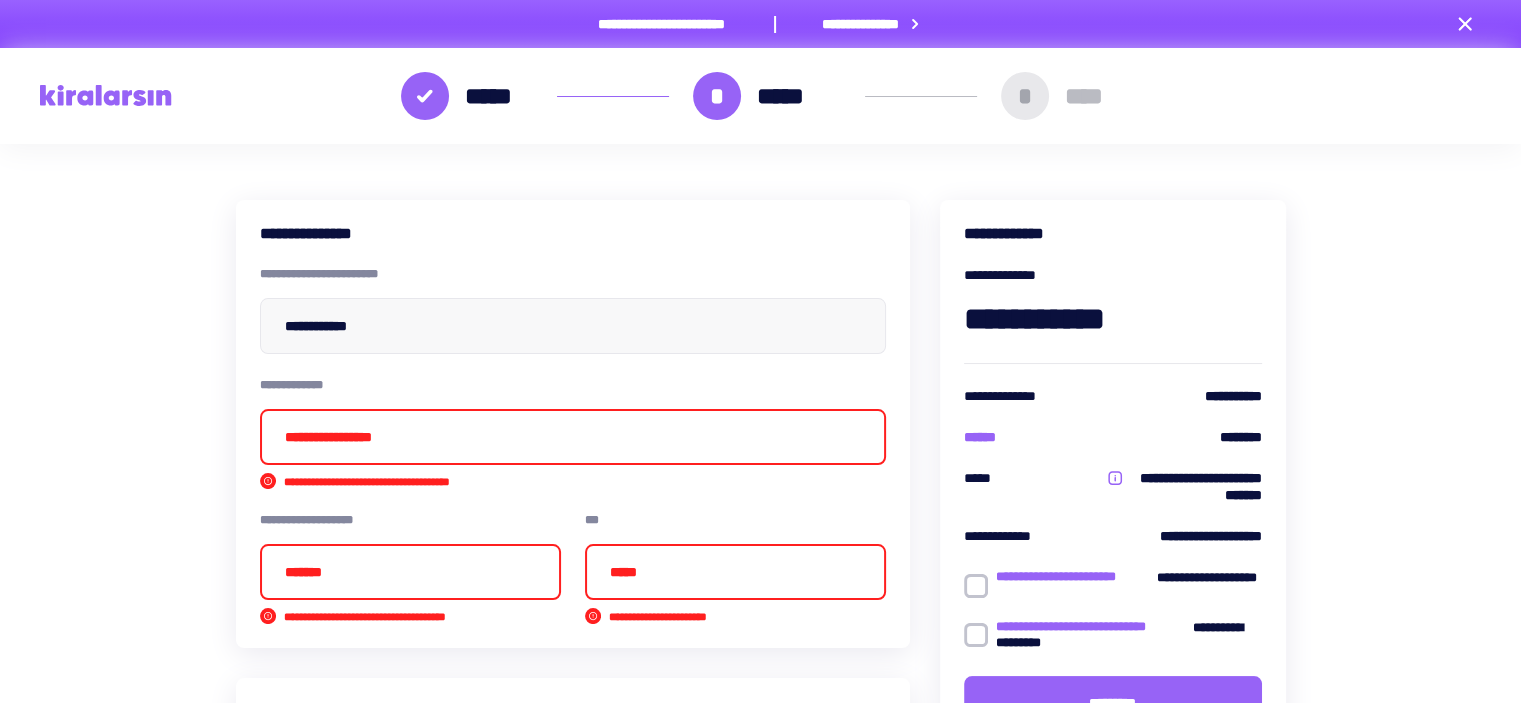 click on "**********" at bounding box center (573, 433) 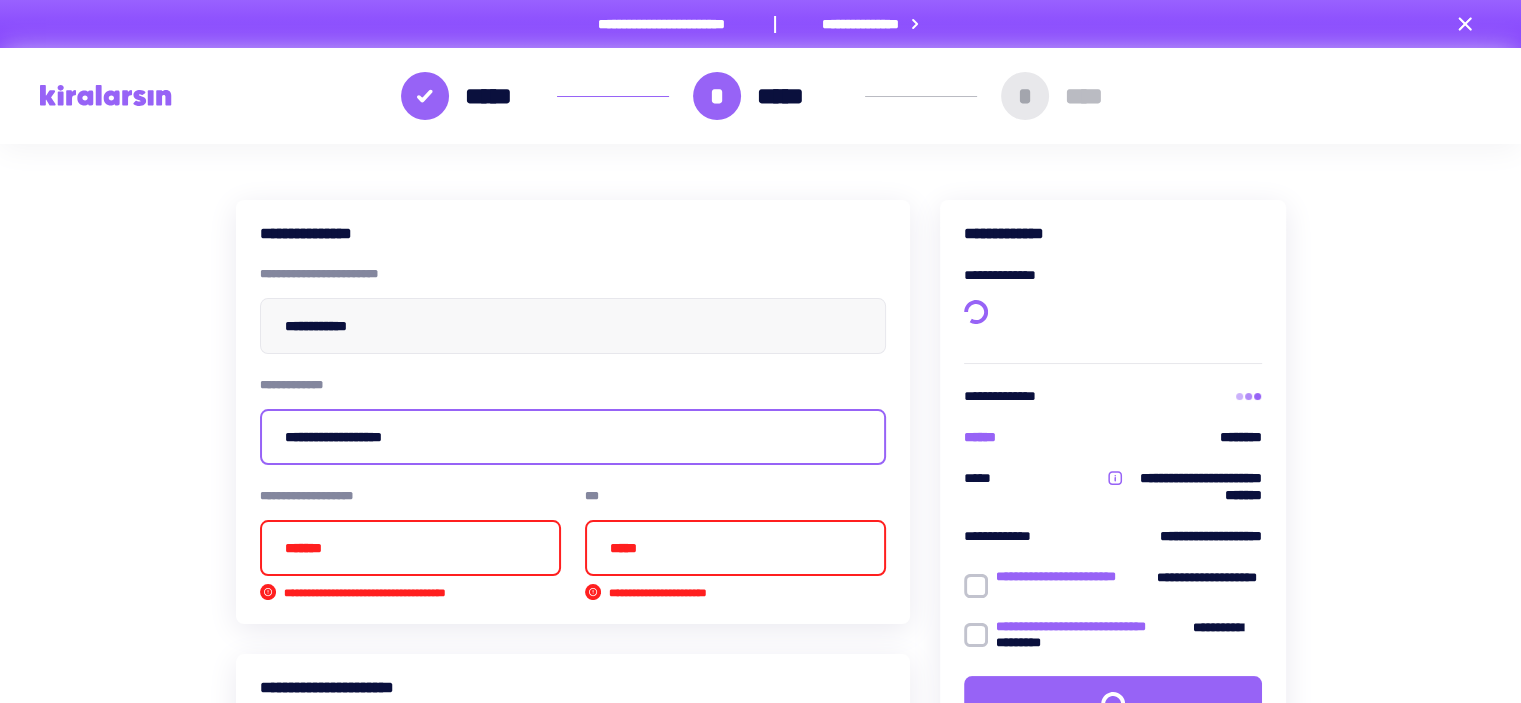 type on "**********" 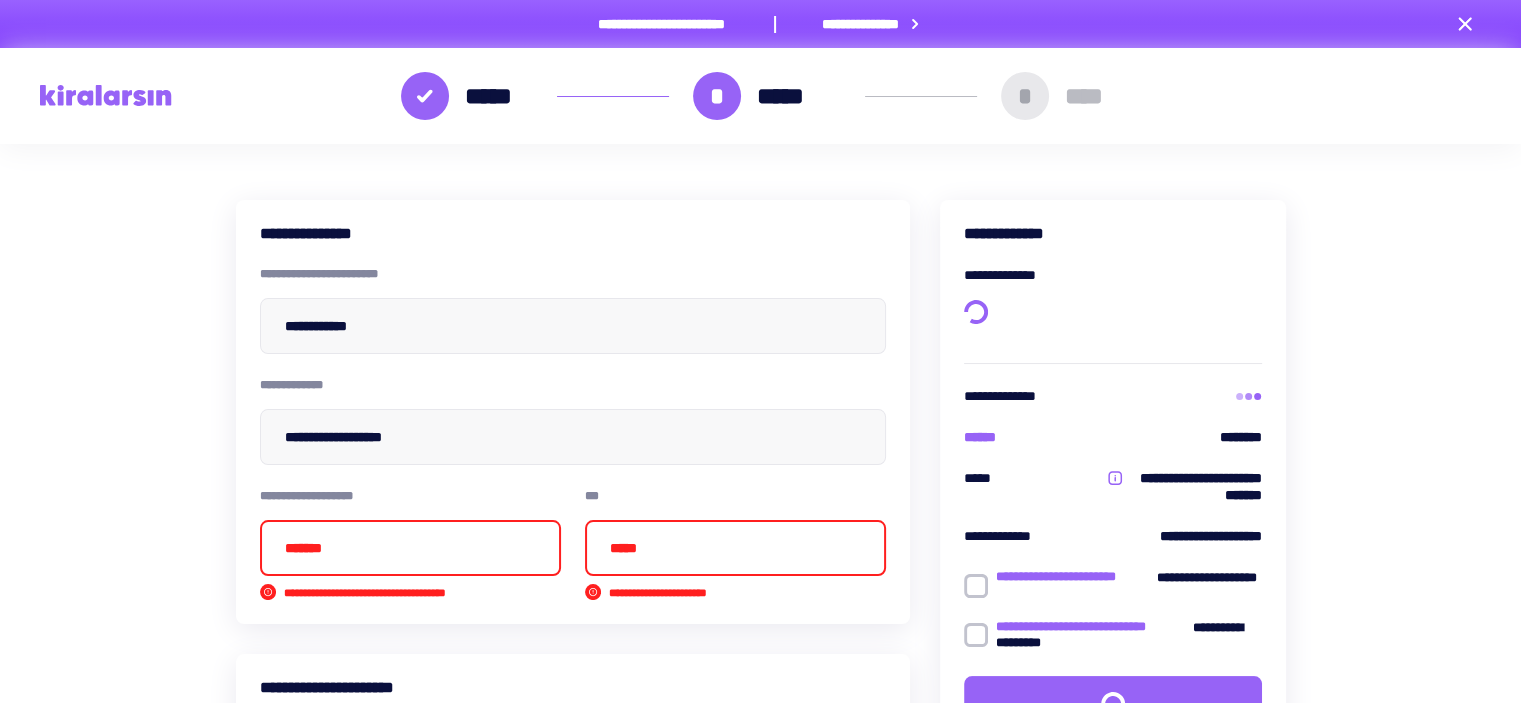 click at bounding box center (410, 548) 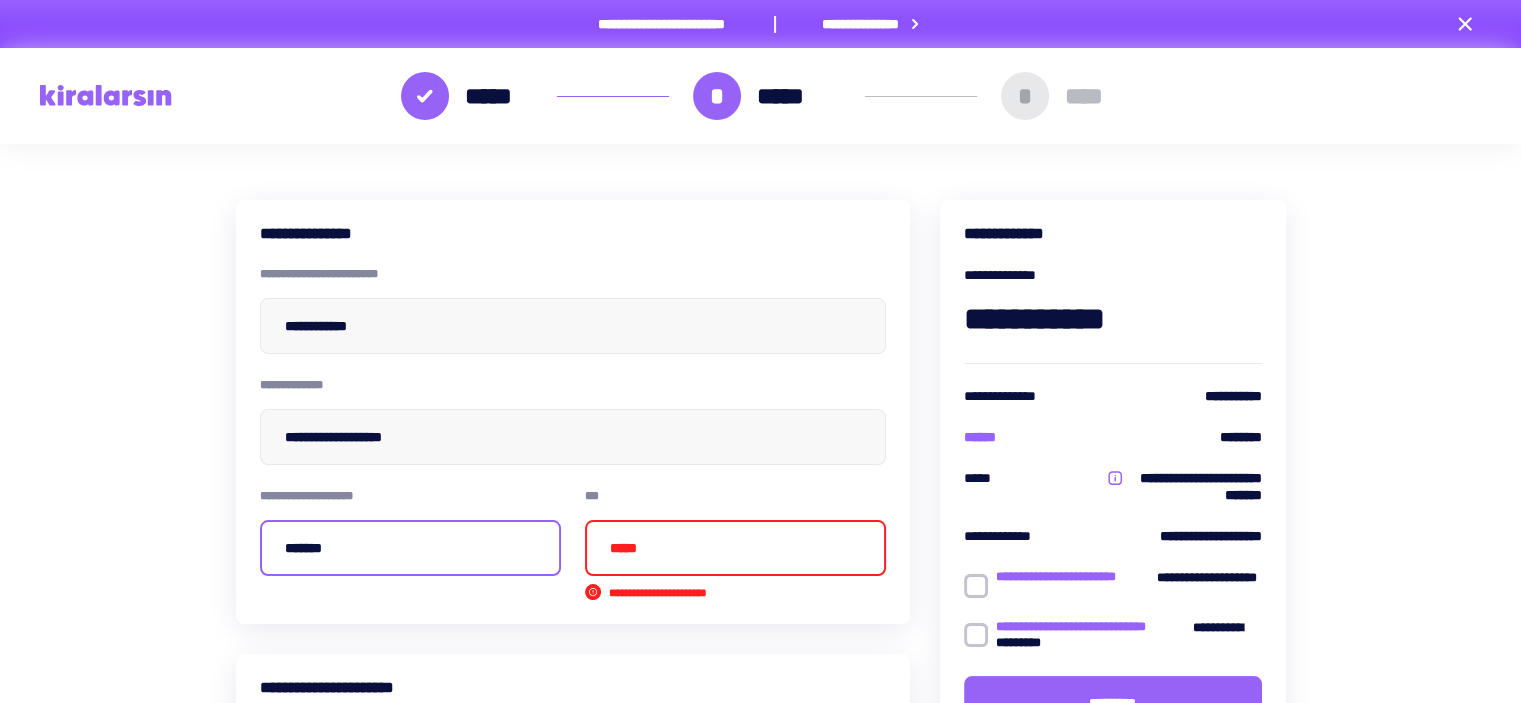 drag, startPoint x: 349, startPoint y: 544, endPoint x: 164, endPoint y: 551, distance: 185.13239 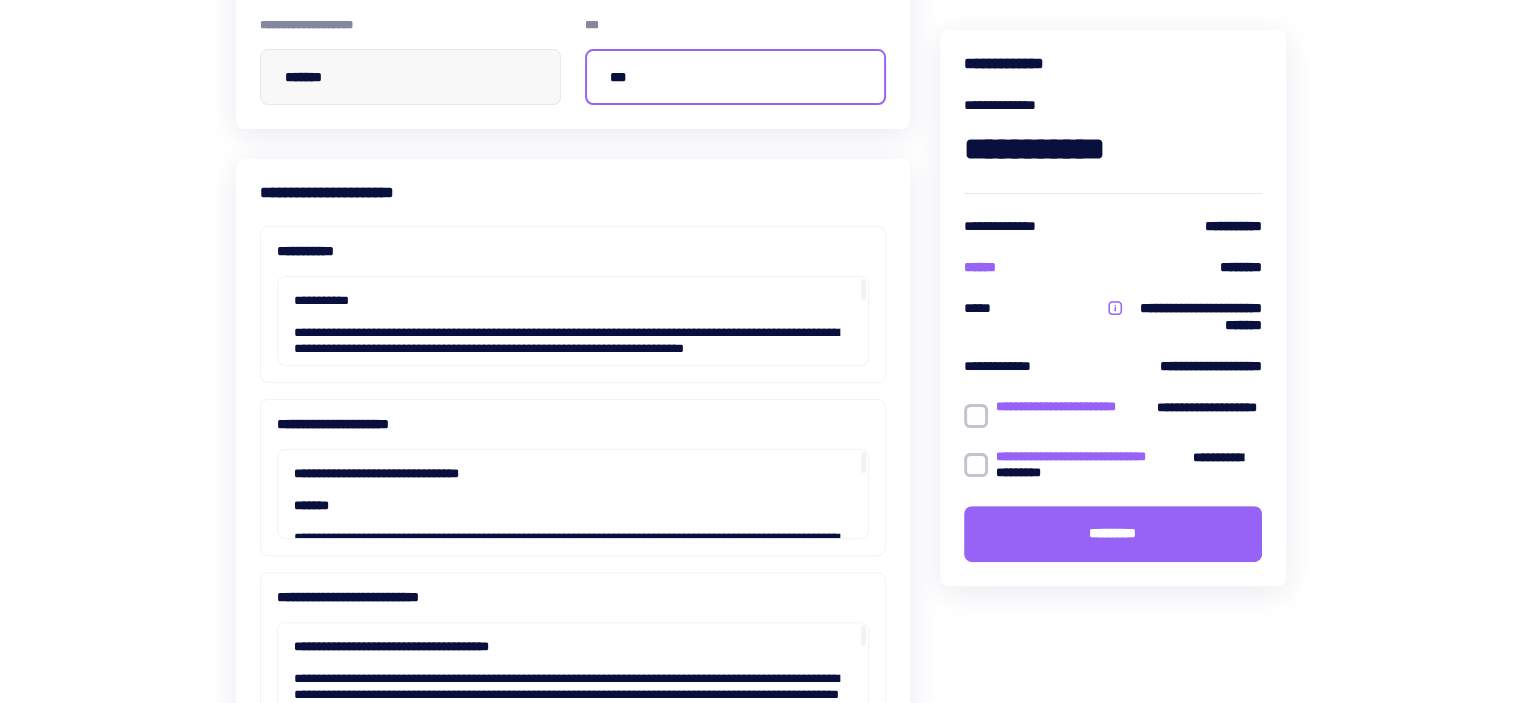 scroll, scrollTop: 644, scrollLeft: 0, axis: vertical 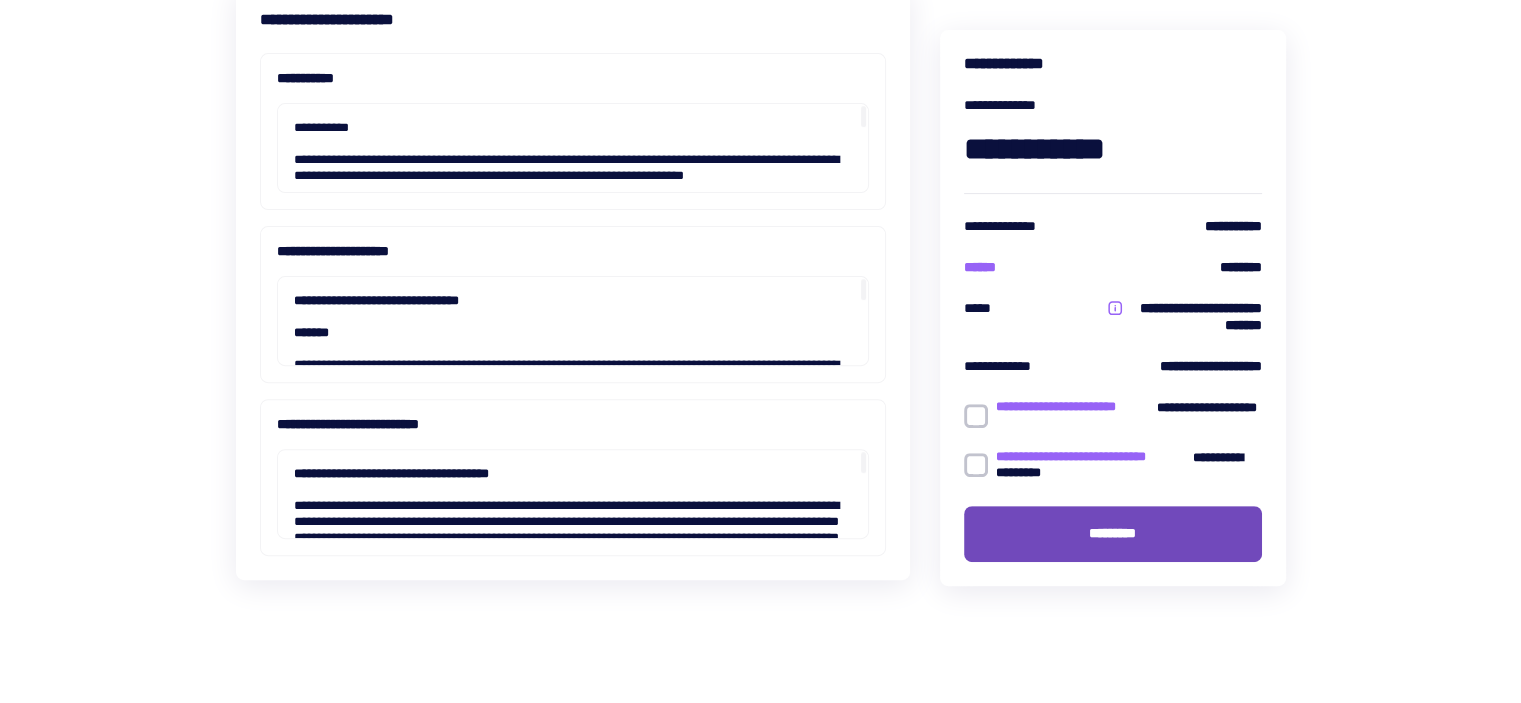 type on "***" 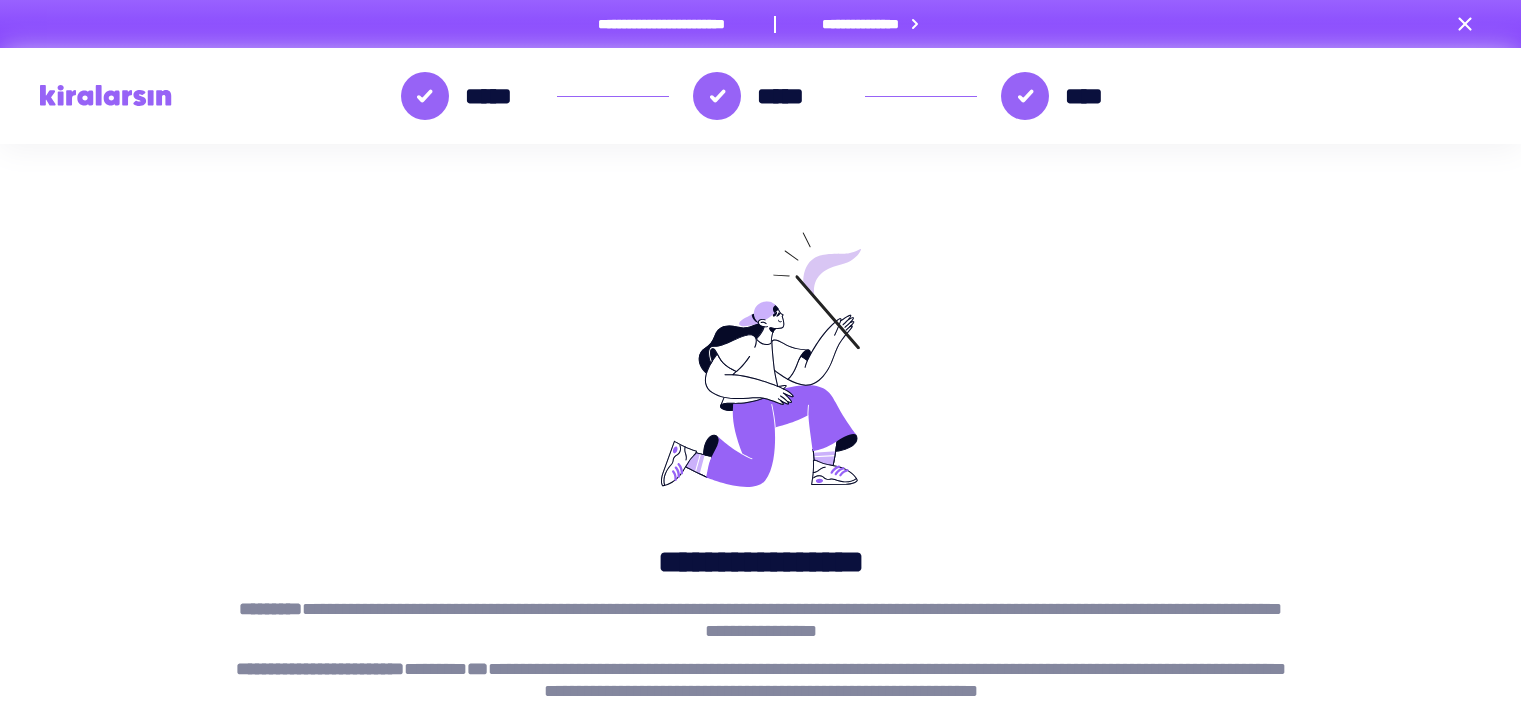 scroll, scrollTop: 0, scrollLeft: 0, axis: both 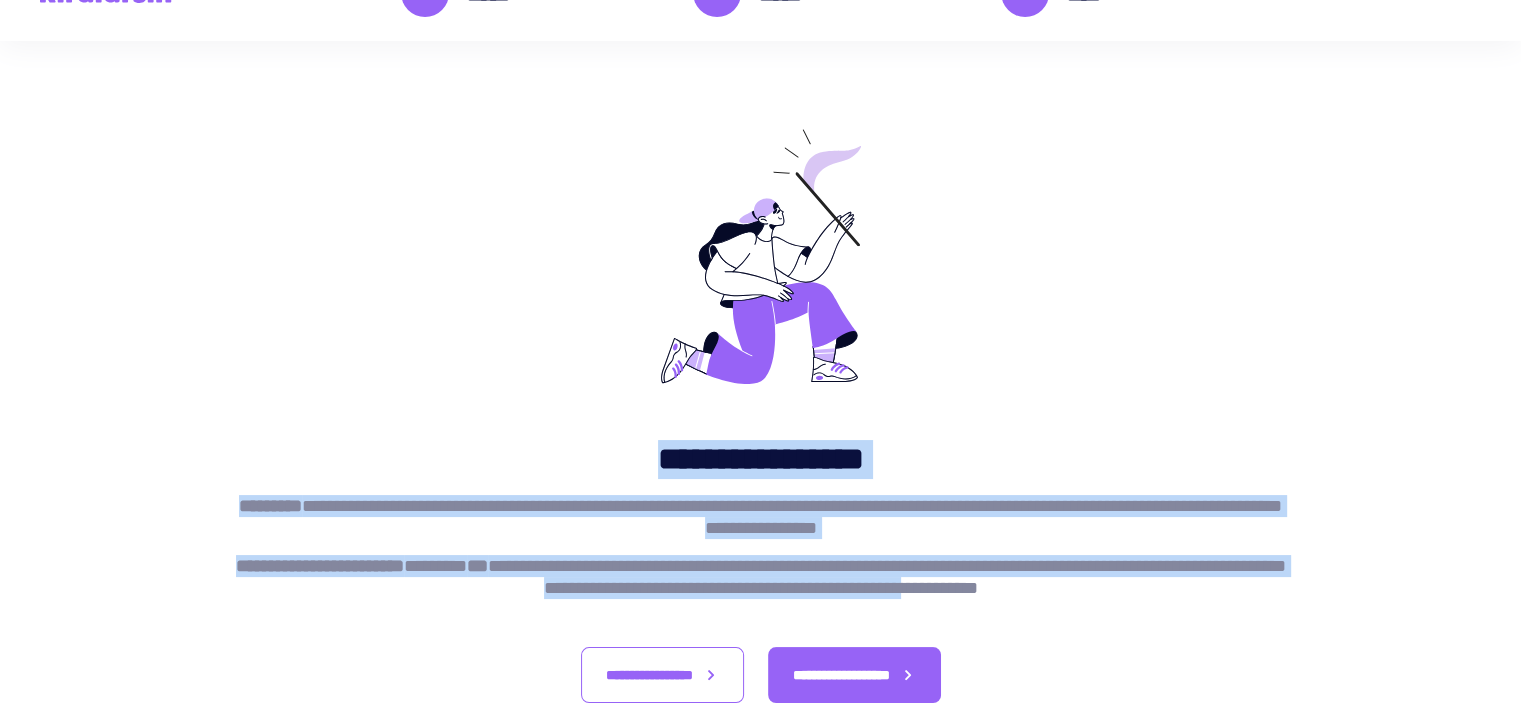 drag, startPoint x: 267, startPoint y: 442, endPoint x: 1135, endPoint y: 578, distance: 878.5898 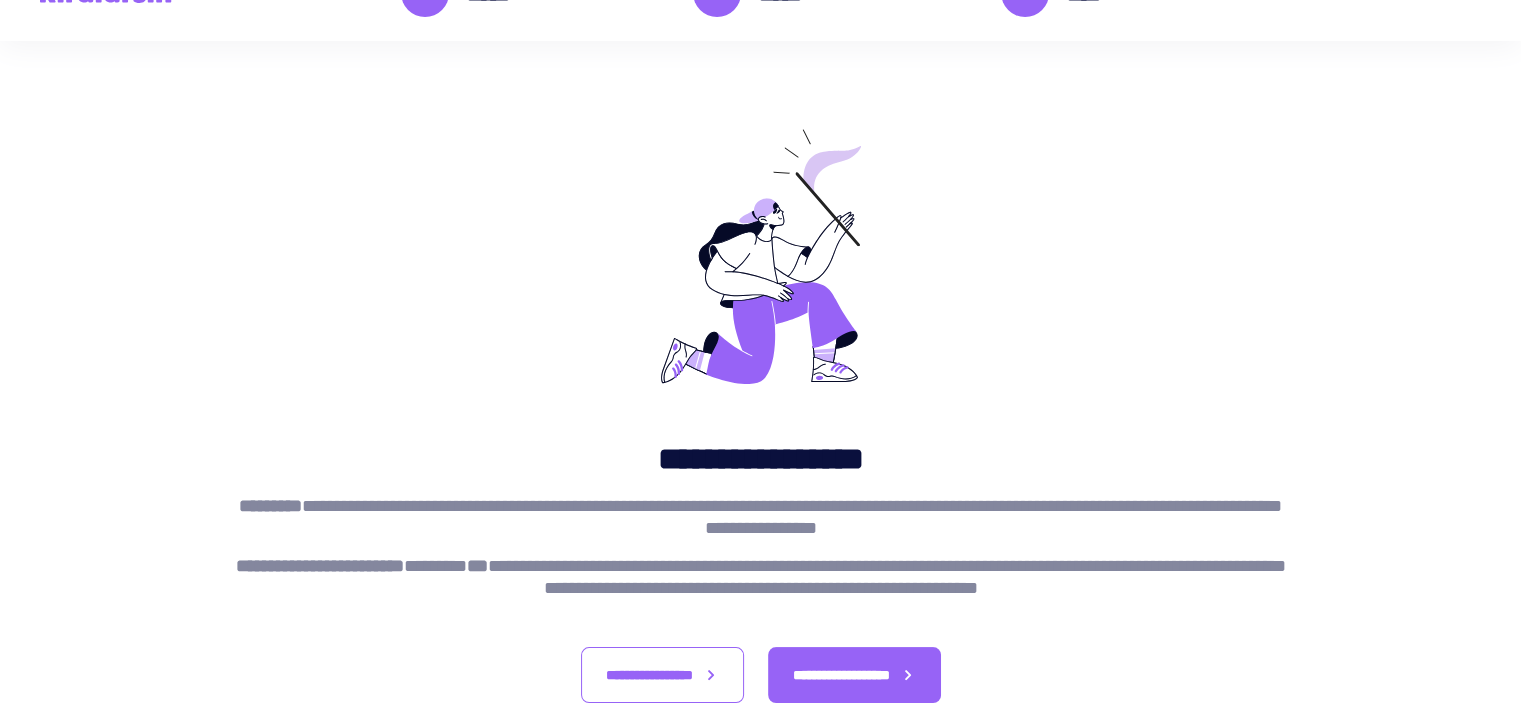 click on "**********" at bounding box center [761, 577] 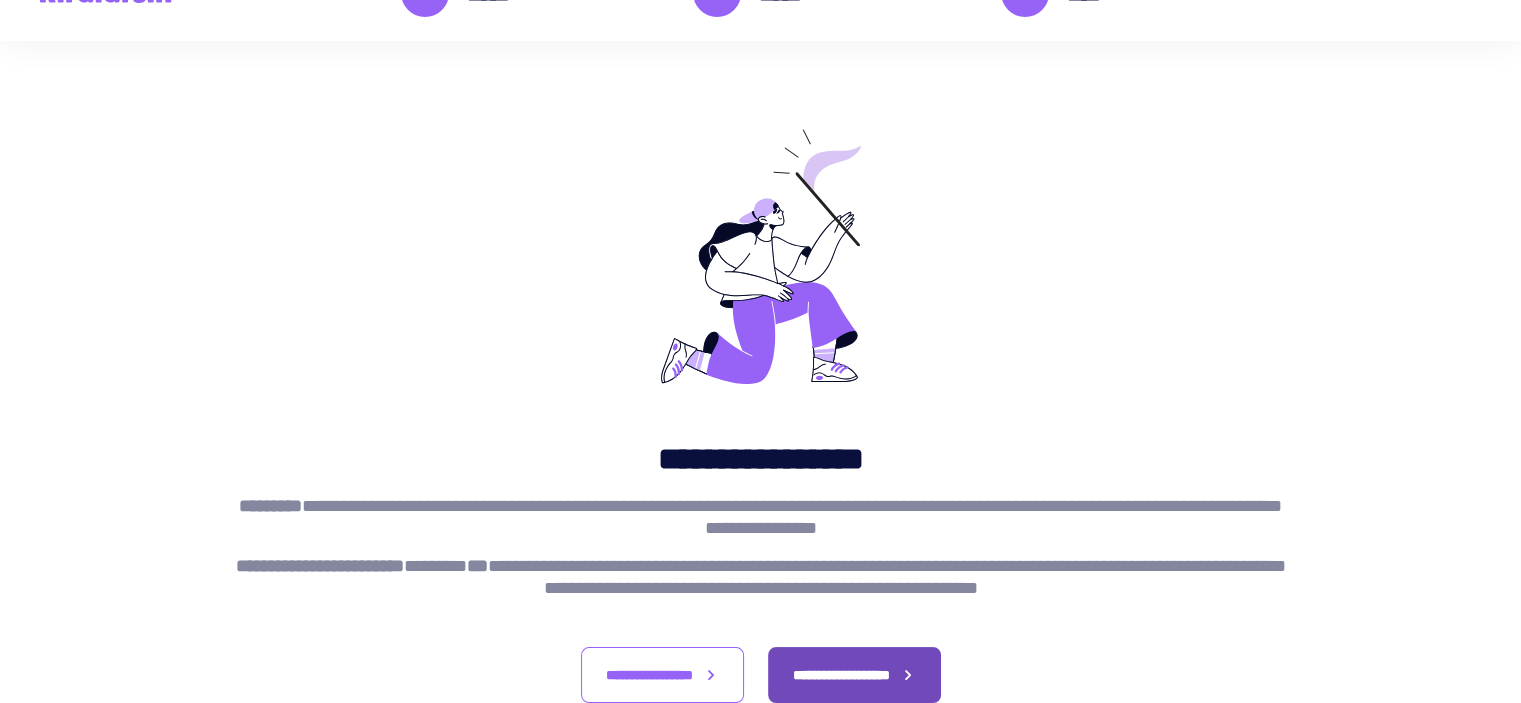 click on "**********" at bounding box center [841, 675] 